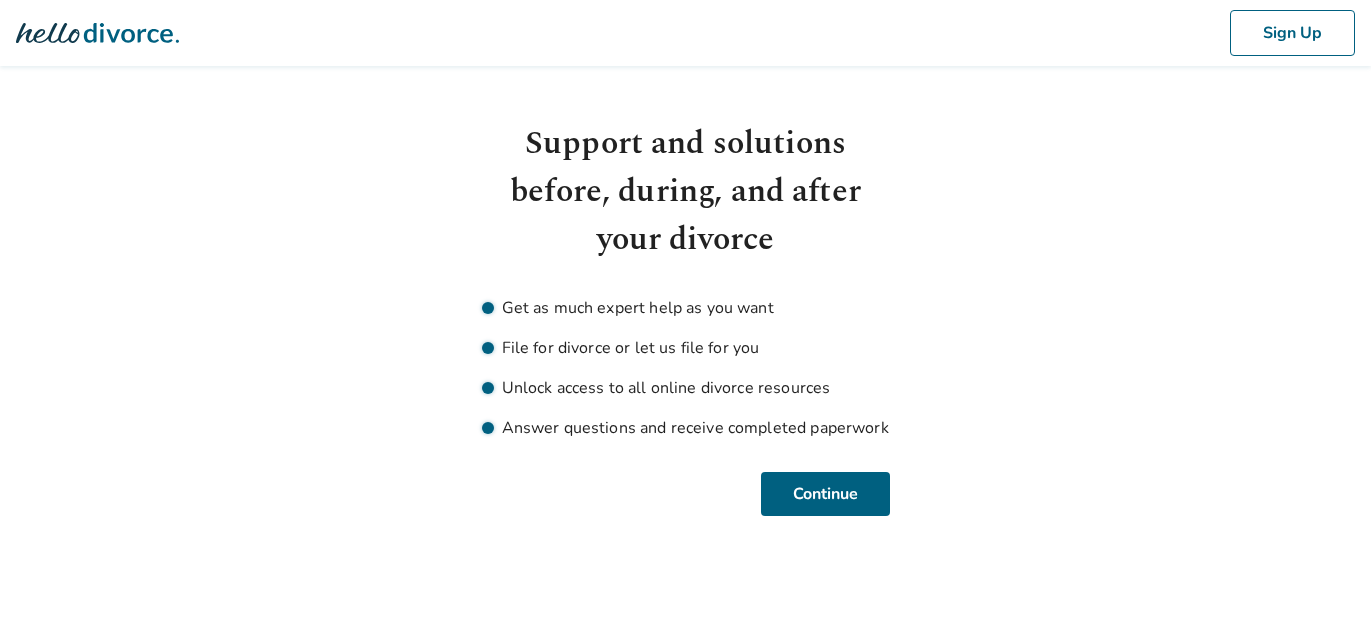 scroll, scrollTop: 0, scrollLeft: 0, axis: both 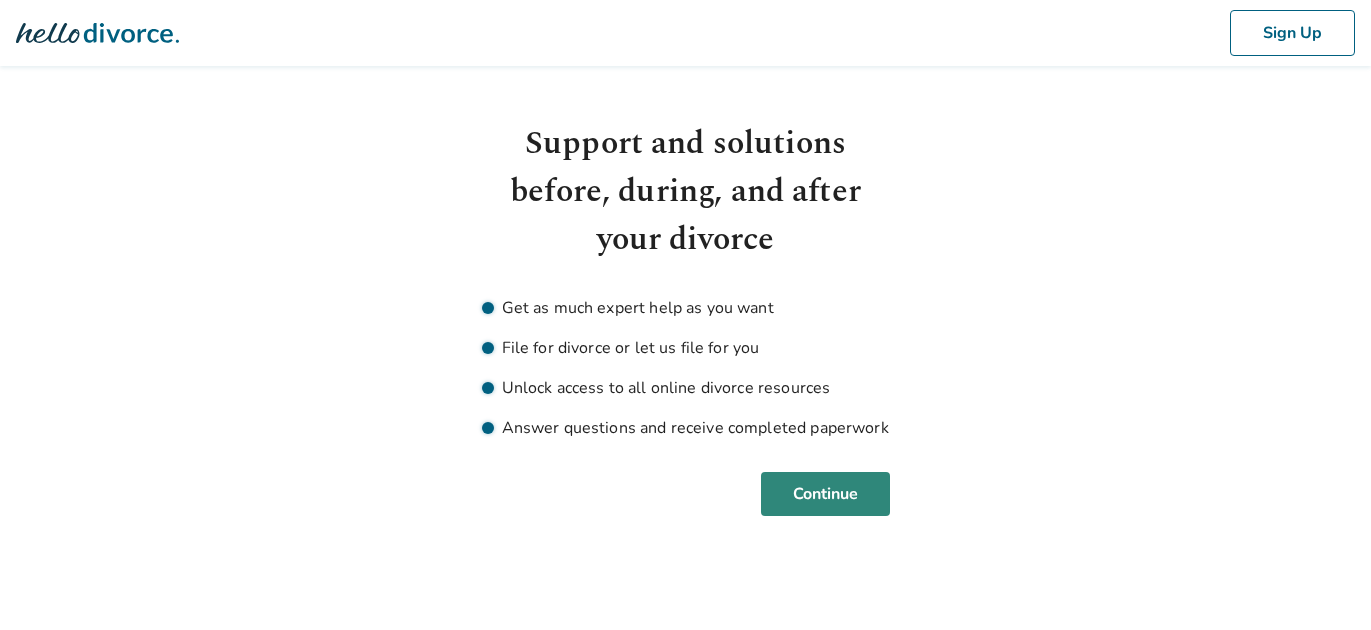 click on "Continue" at bounding box center (825, 494) 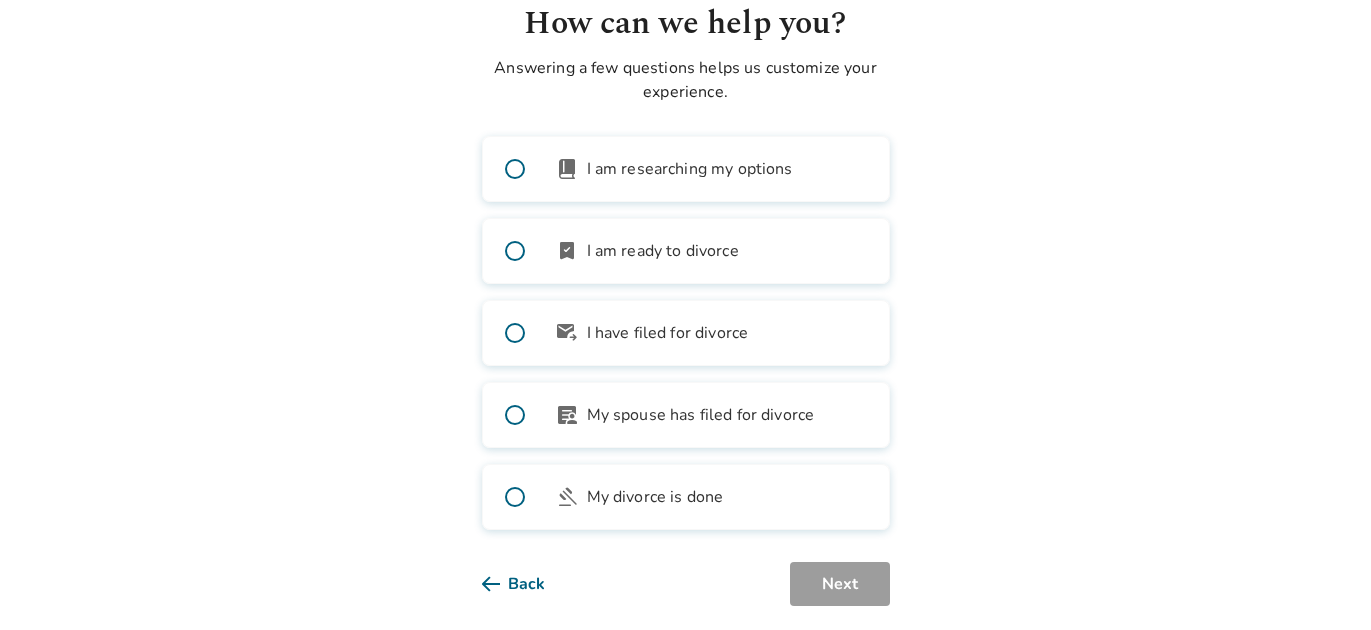 scroll, scrollTop: 123, scrollLeft: 0, axis: vertical 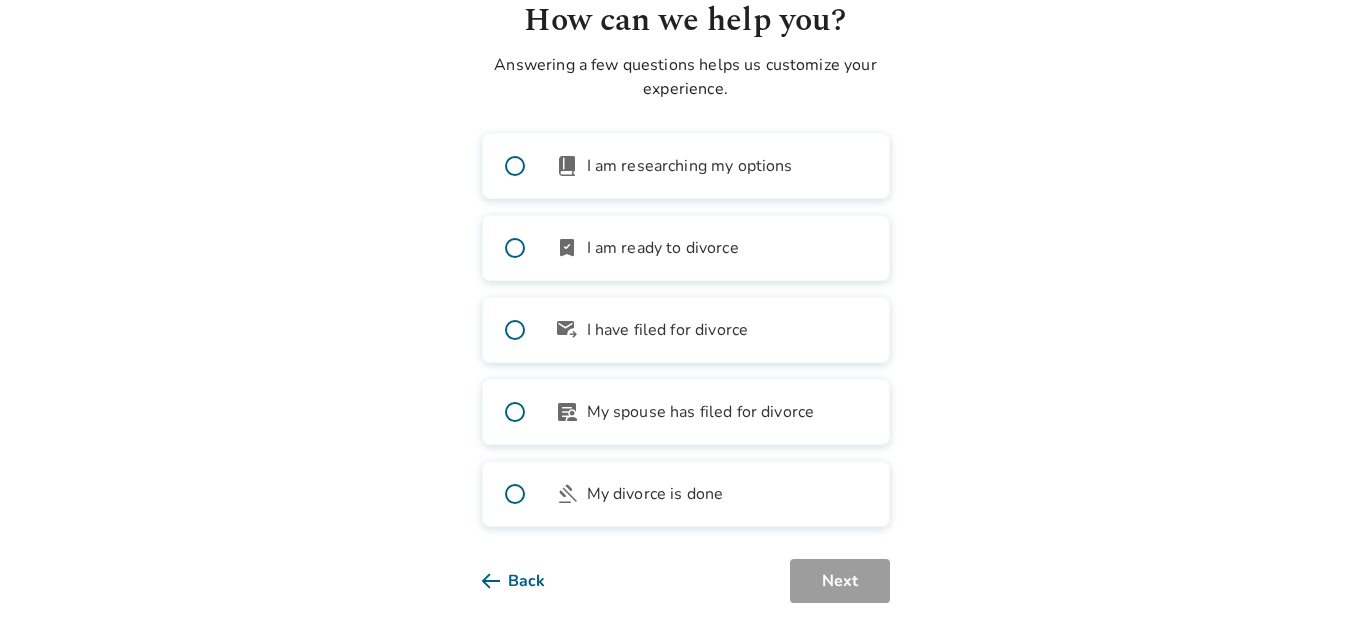 click on "bookmark_check I am ready to divorce" at bounding box center (686, 248) 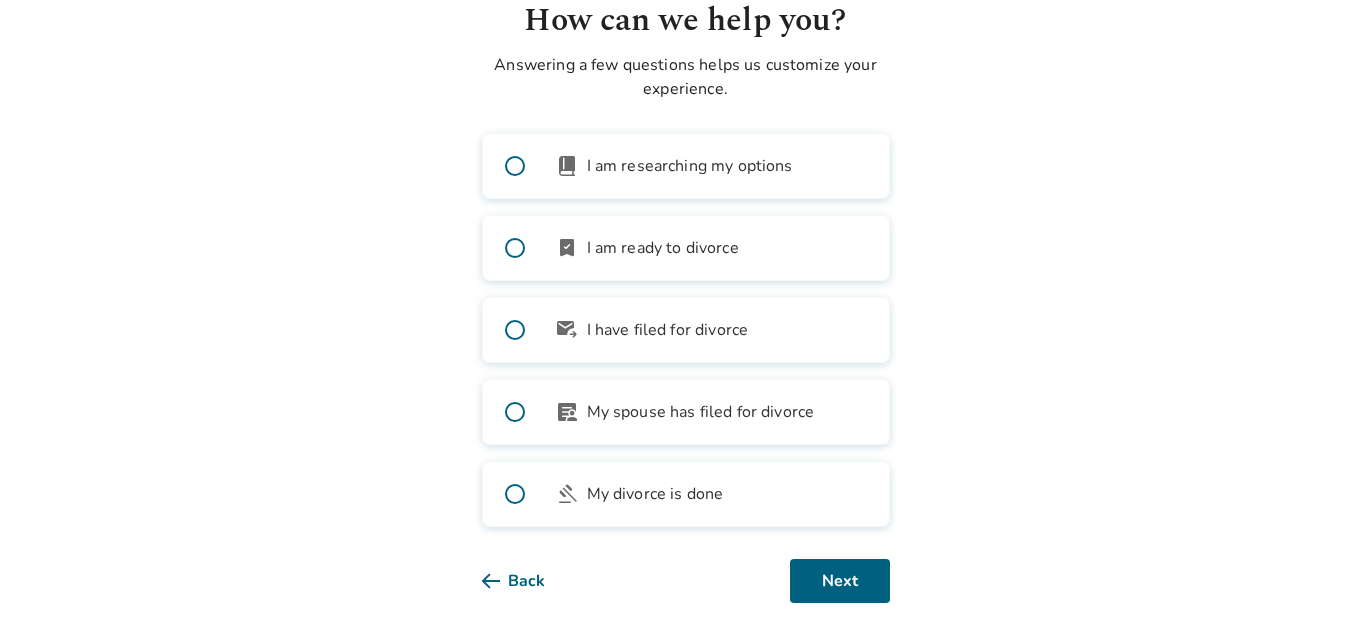 scroll, scrollTop: 144, scrollLeft: 0, axis: vertical 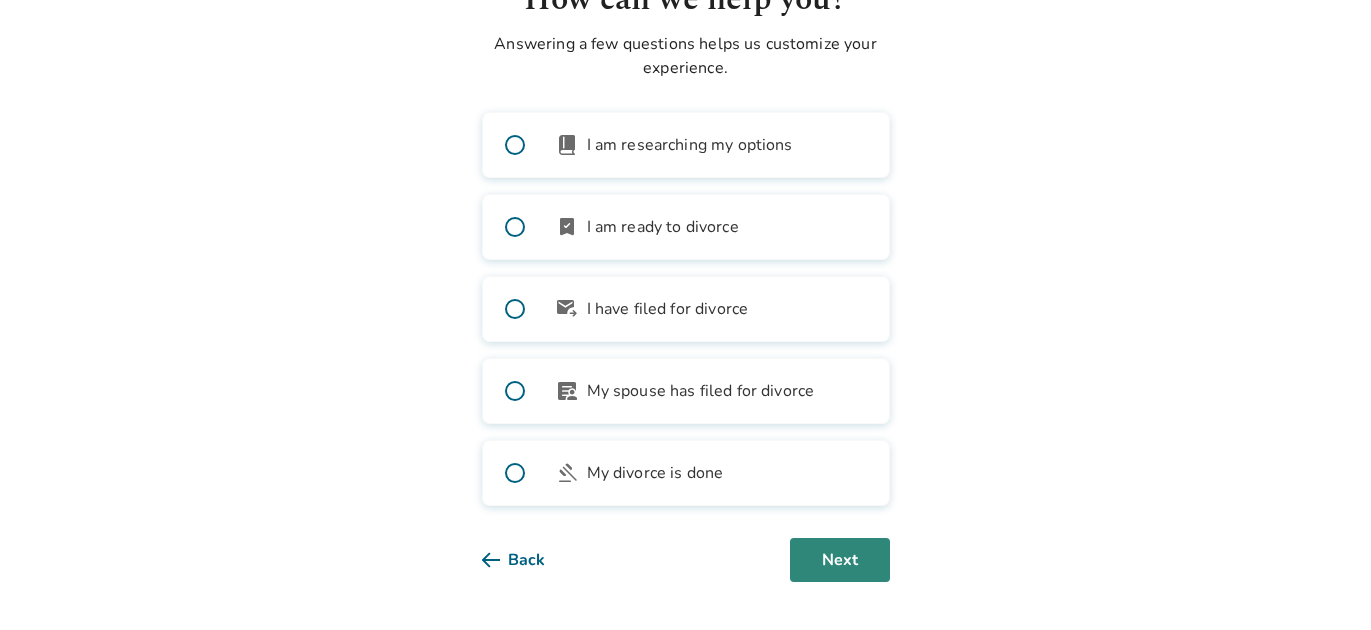click on "Next" at bounding box center [840, 560] 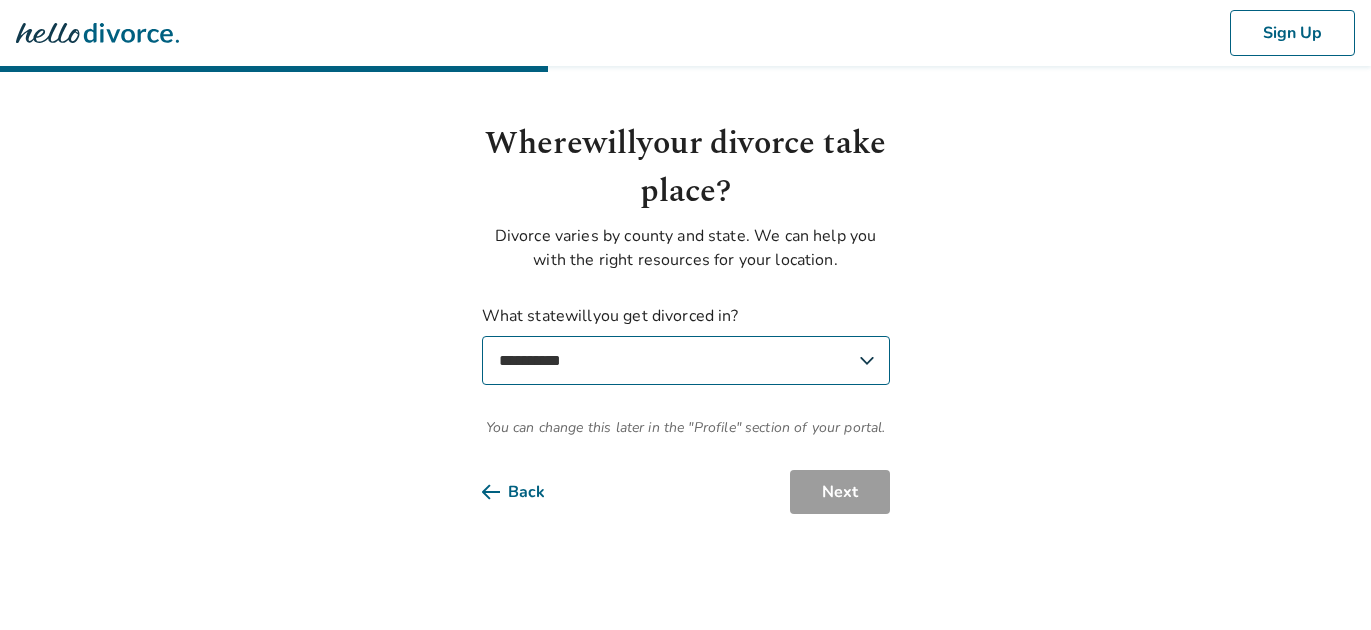 scroll, scrollTop: 0, scrollLeft: 0, axis: both 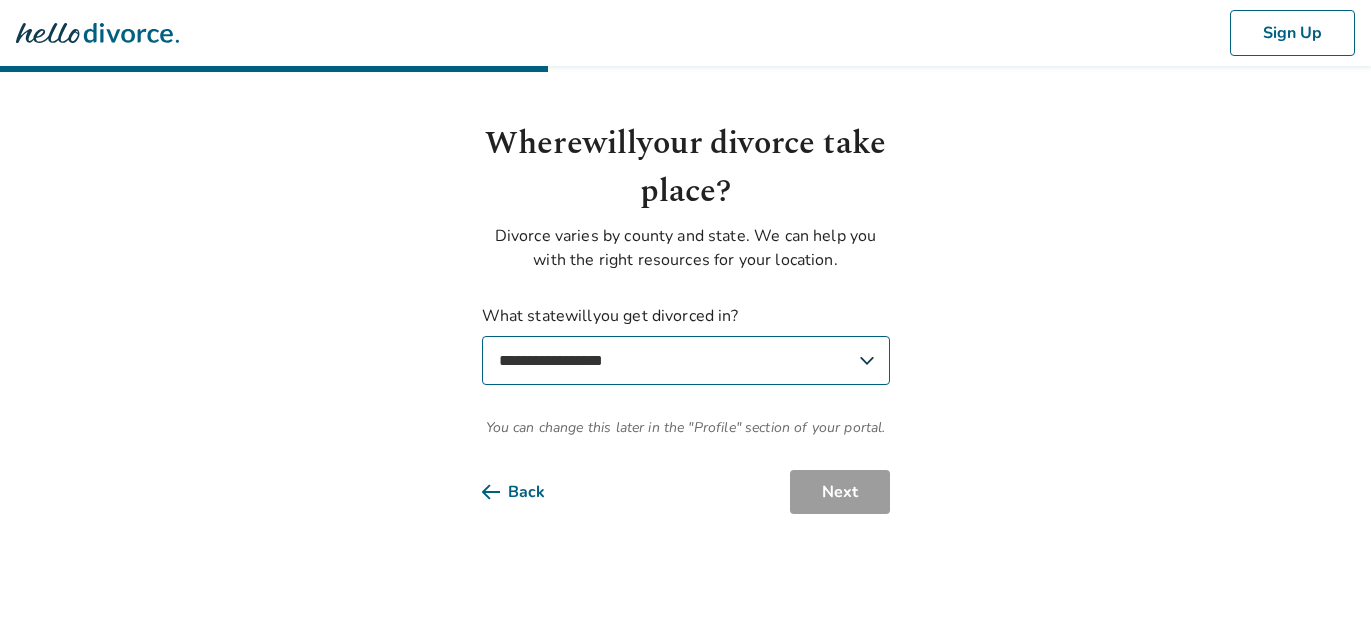 click on "**********" at bounding box center (686, 360) 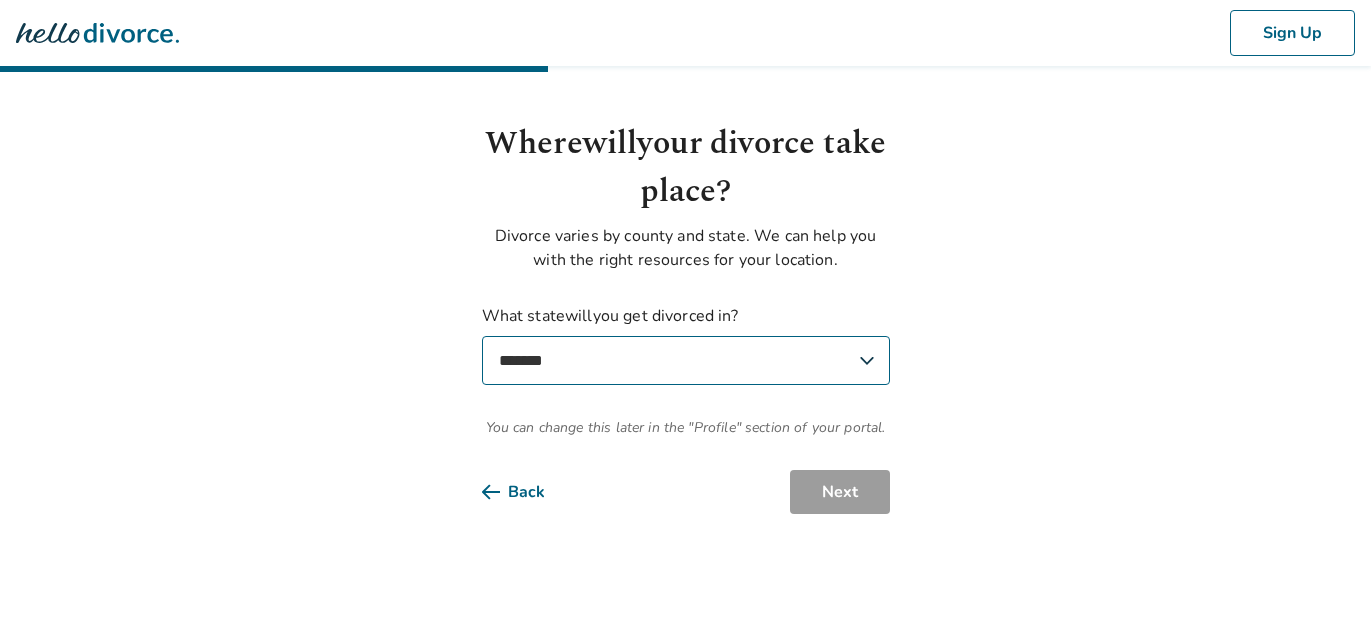 click on "**********" at bounding box center (686, 360) 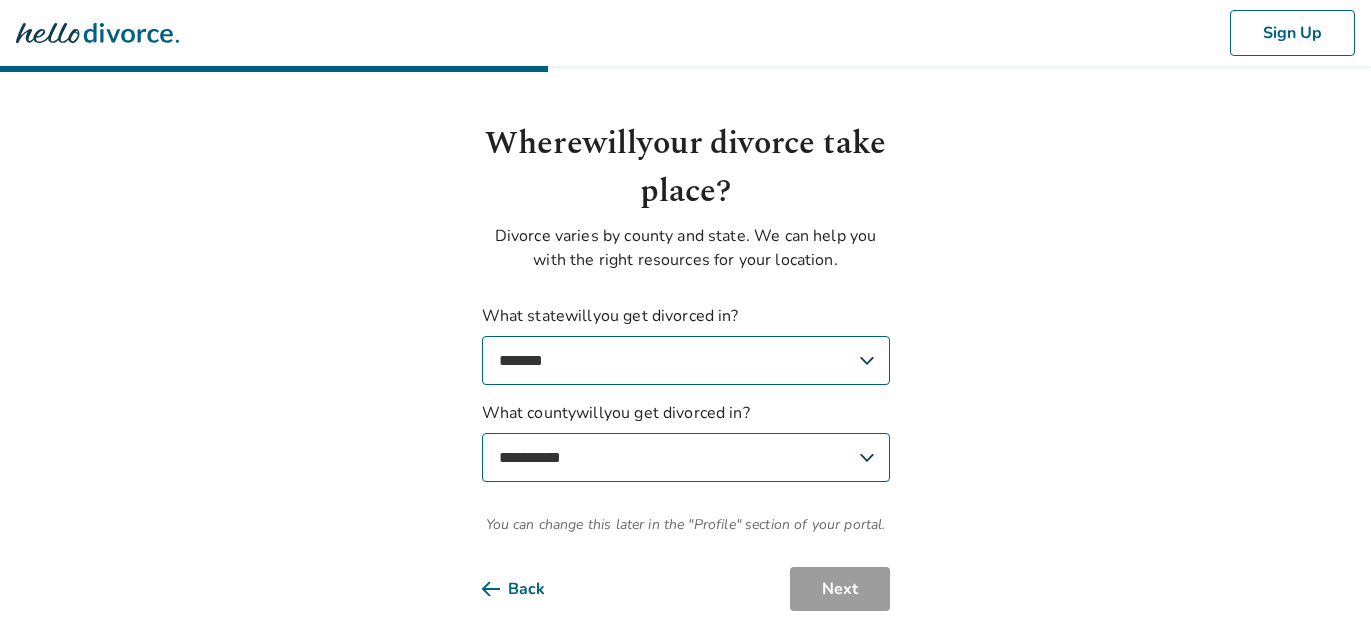 click on "**********" at bounding box center [685, 305] 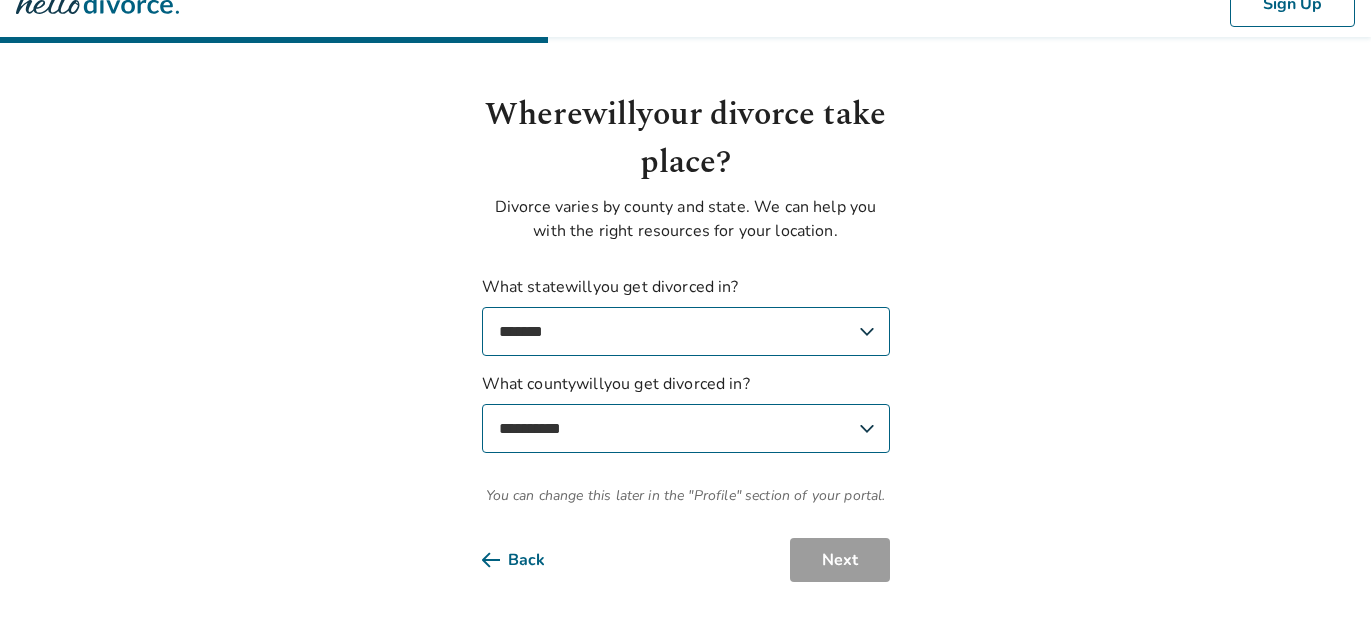 click on "**********" at bounding box center (686, 428) 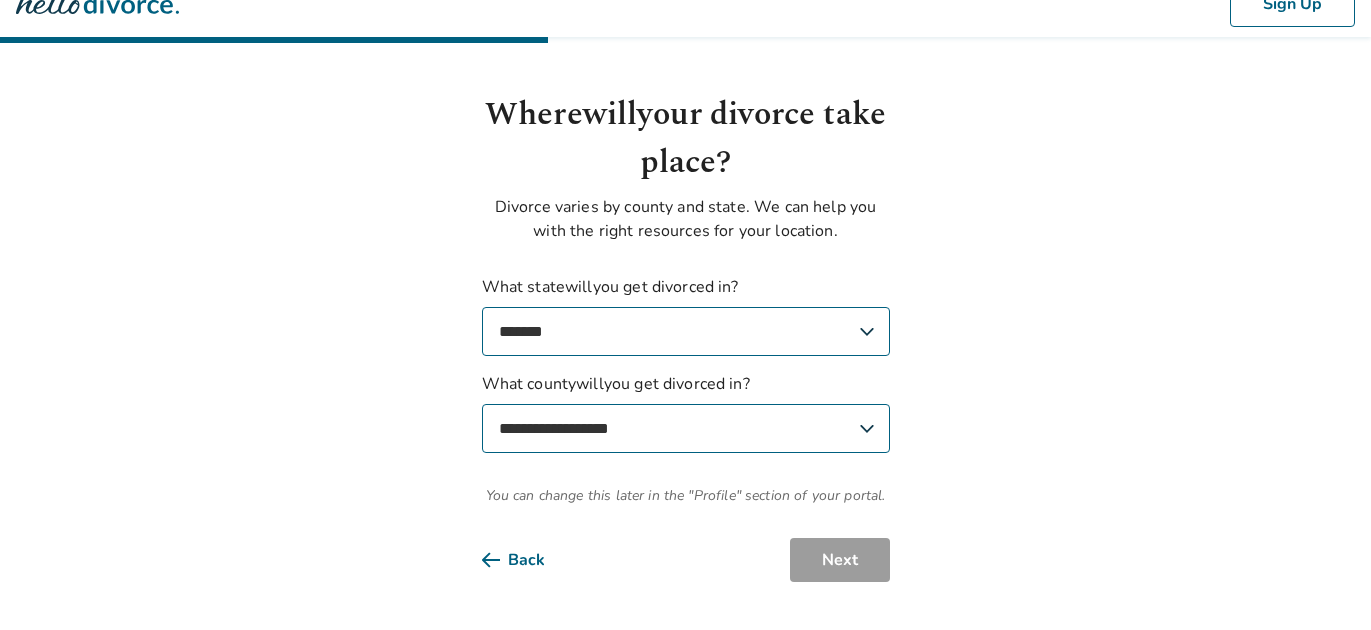 click on "**********" at bounding box center (686, 428) 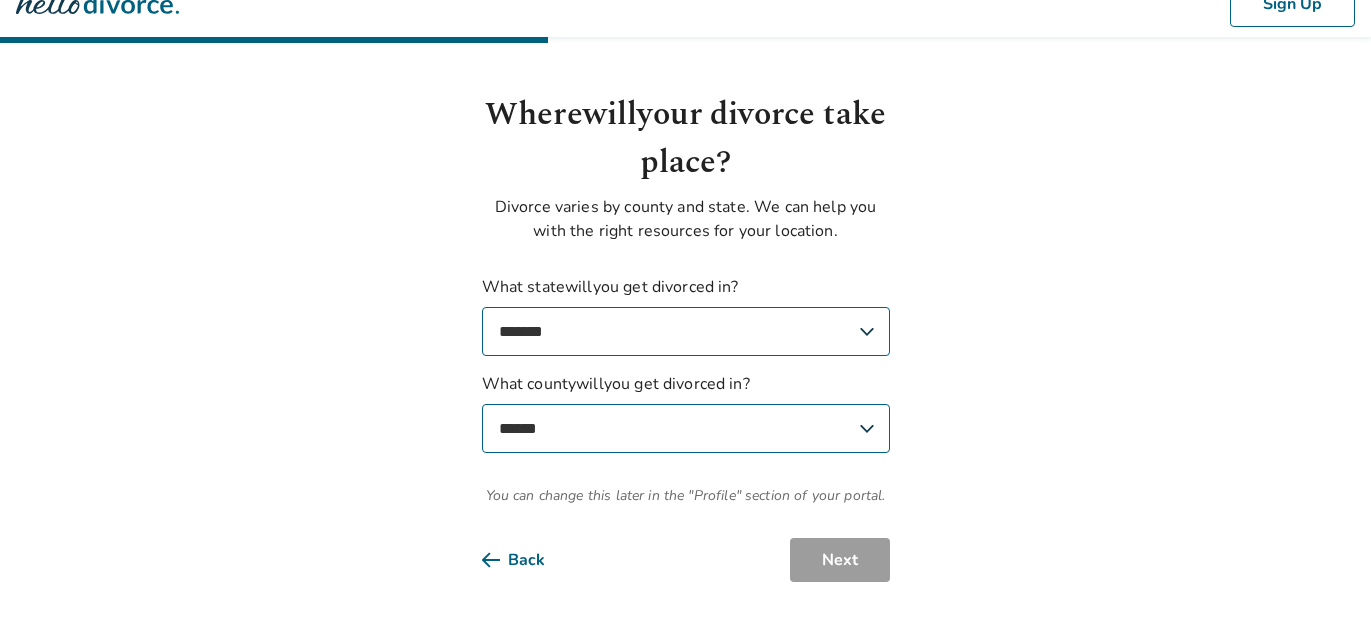 click on "**********" at bounding box center [686, 428] 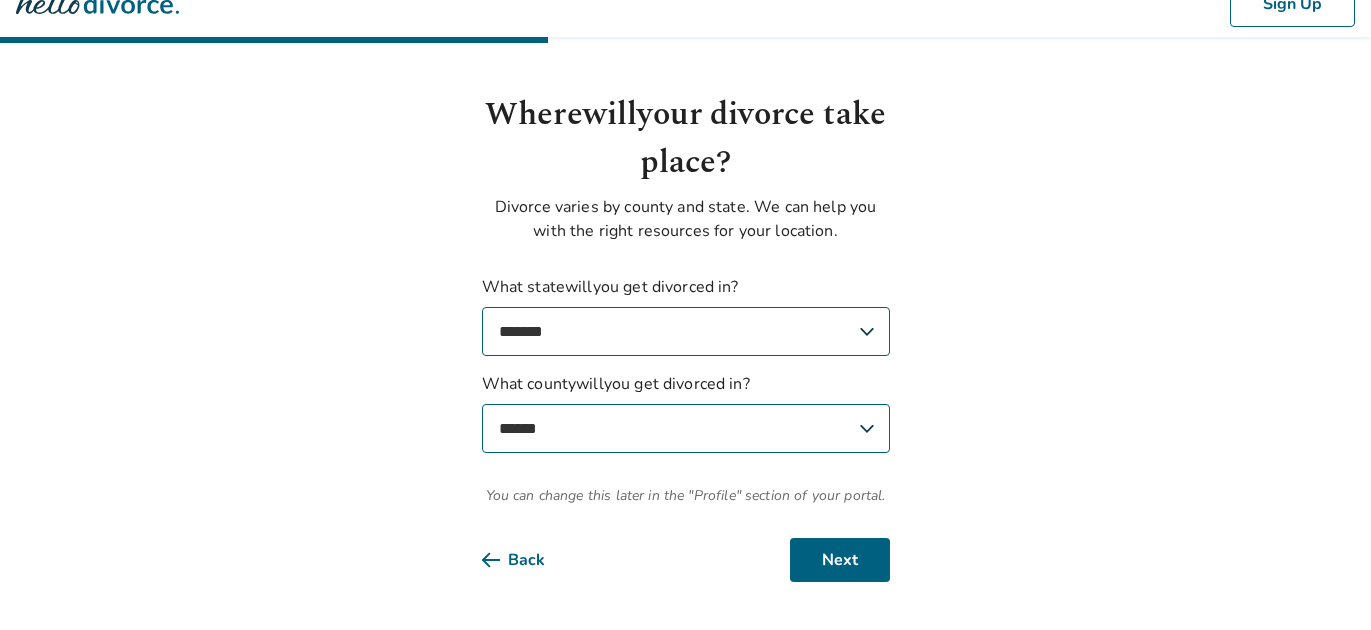 click on "**********" at bounding box center [685, 276] 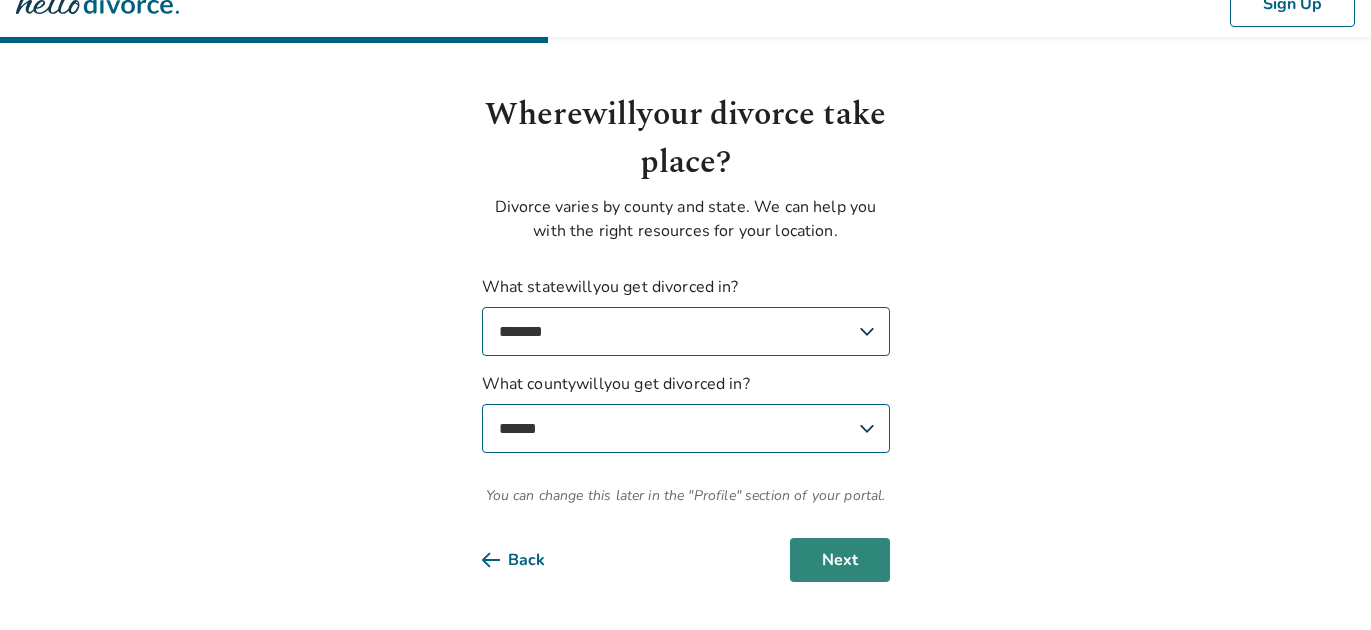 click on "Next" at bounding box center [840, 560] 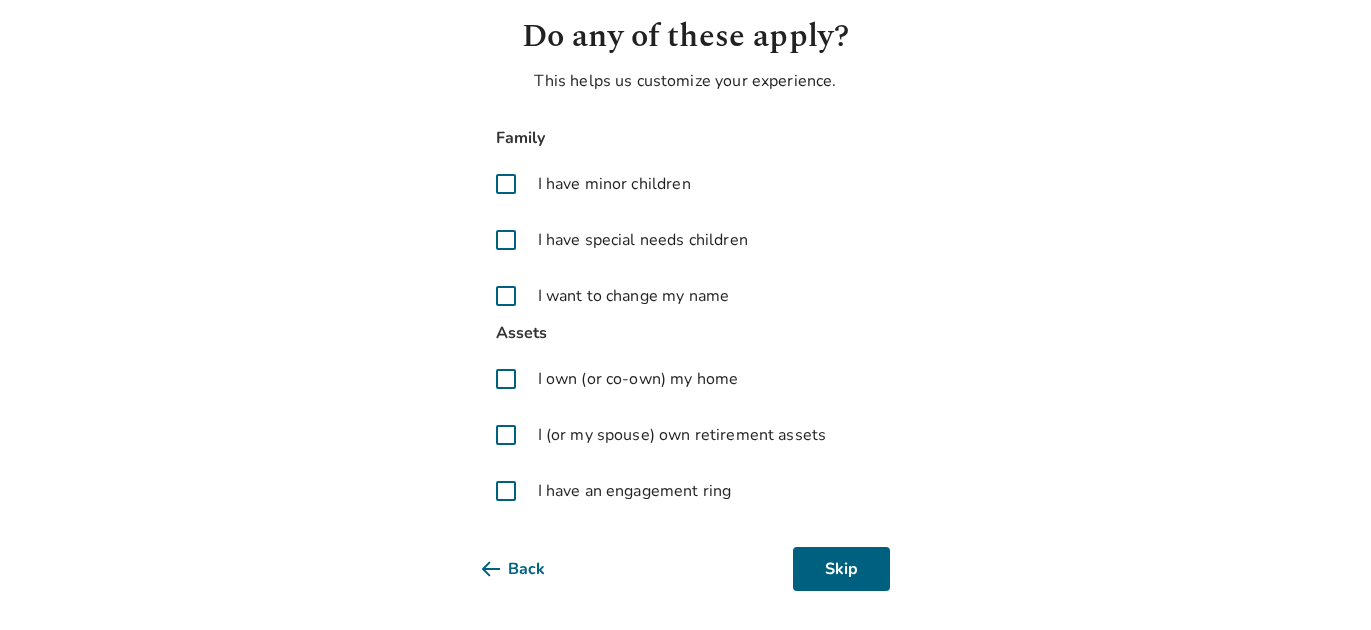 scroll, scrollTop: 110, scrollLeft: 0, axis: vertical 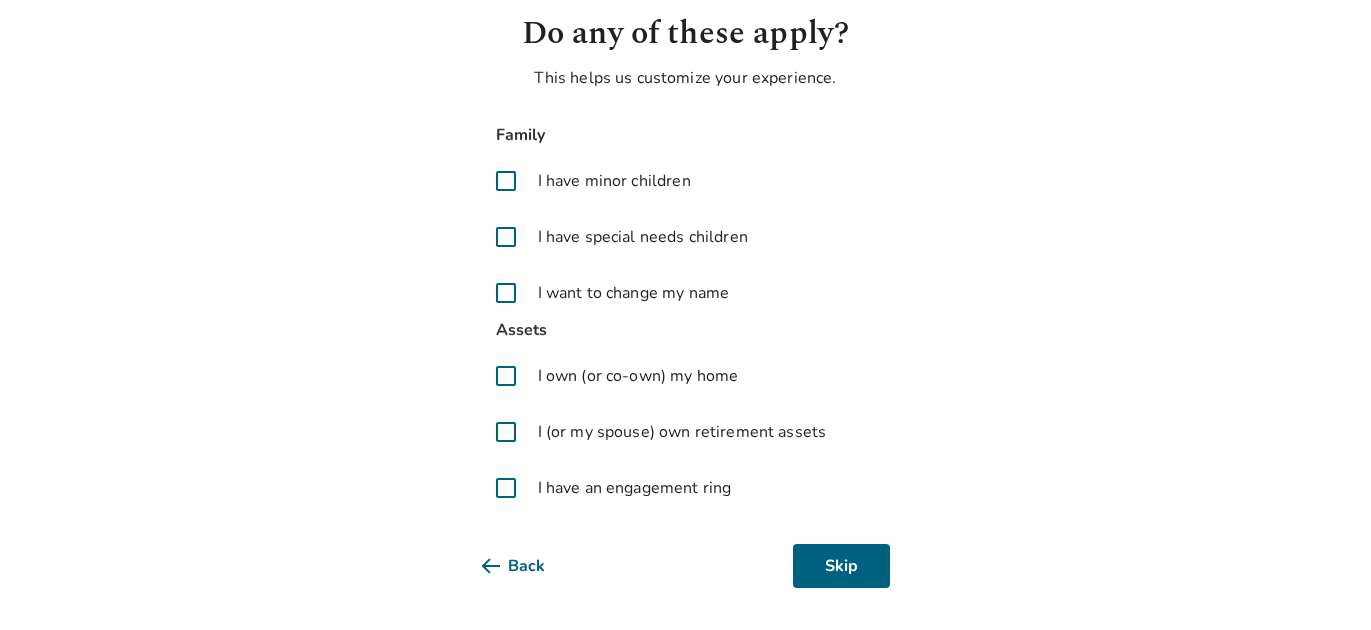 click on "Do any of these apply? This helps us customize your experience. Family I have minor children I have special needs children I want to change my name Assets I own (or co-own) my home I (or my spouse) own retirement assets I have an engagement ring Back Skip" at bounding box center (686, 299) 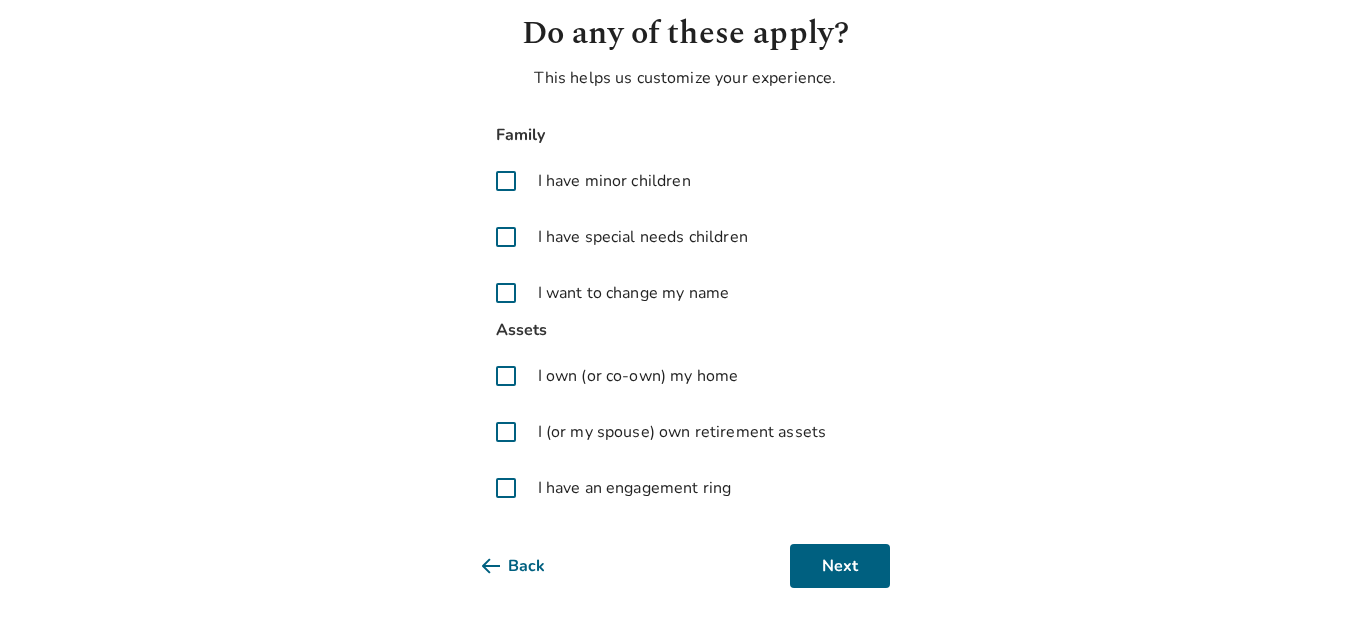 scroll, scrollTop: 116, scrollLeft: 0, axis: vertical 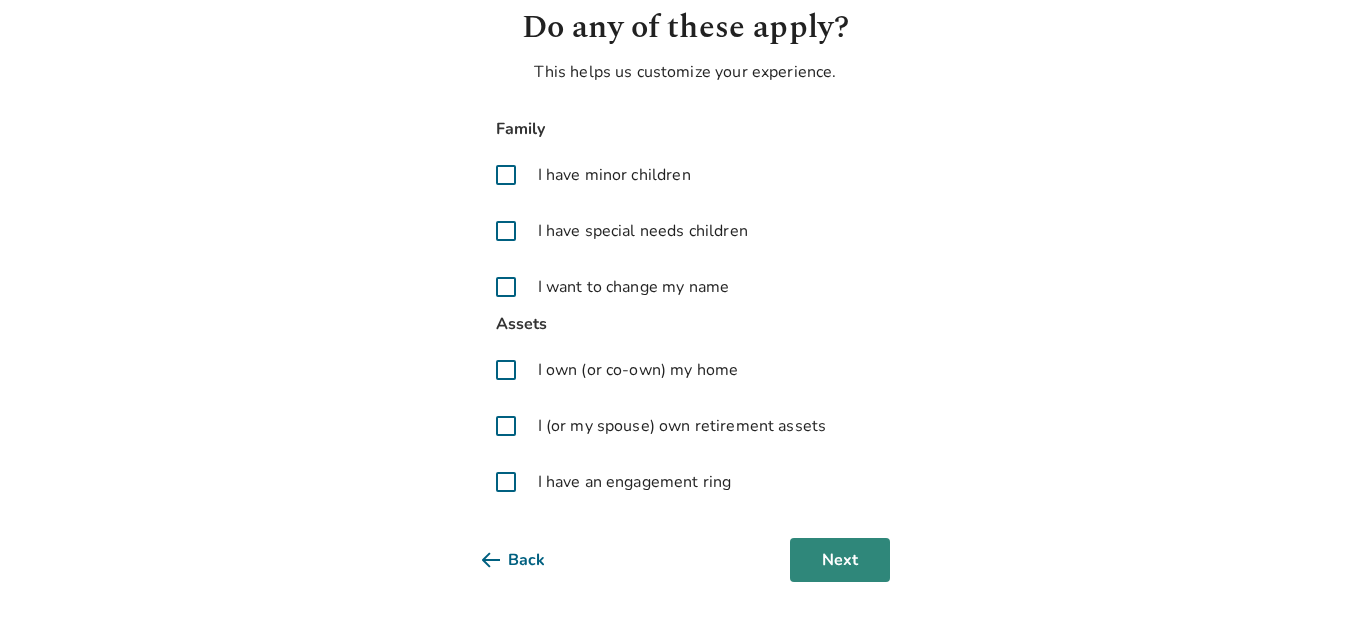 click on "Next" at bounding box center [840, 560] 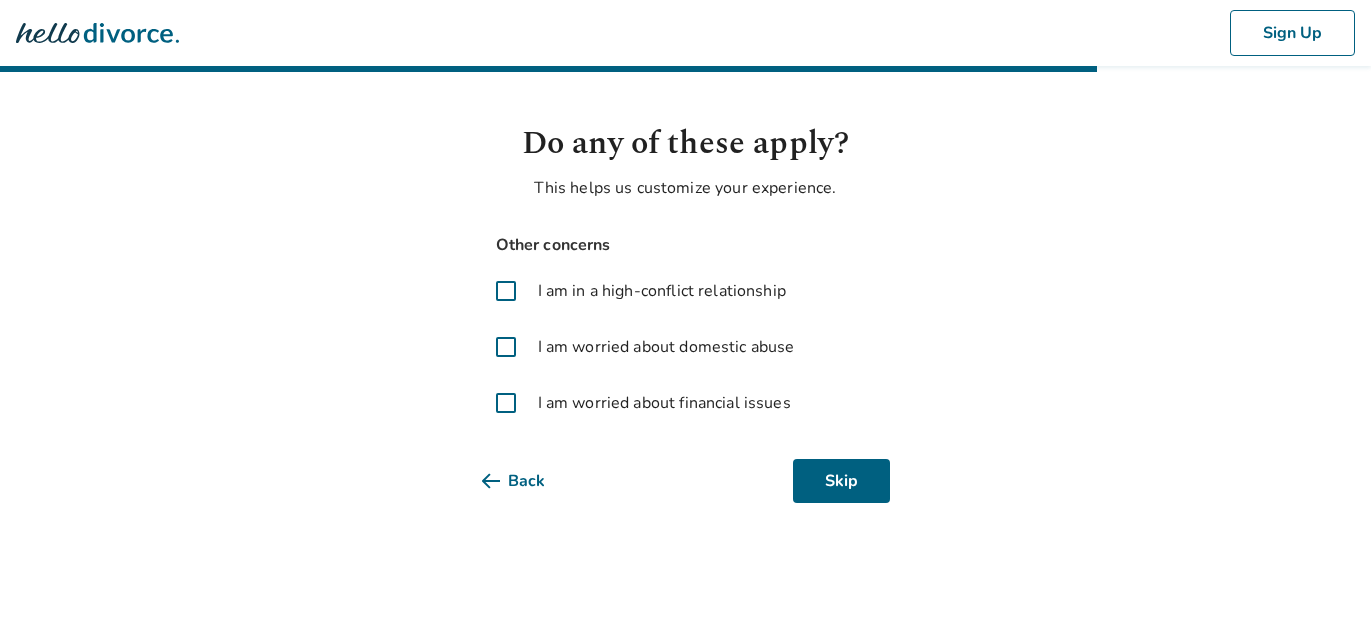 scroll, scrollTop: 0, scrollLeft: 0, axis: both 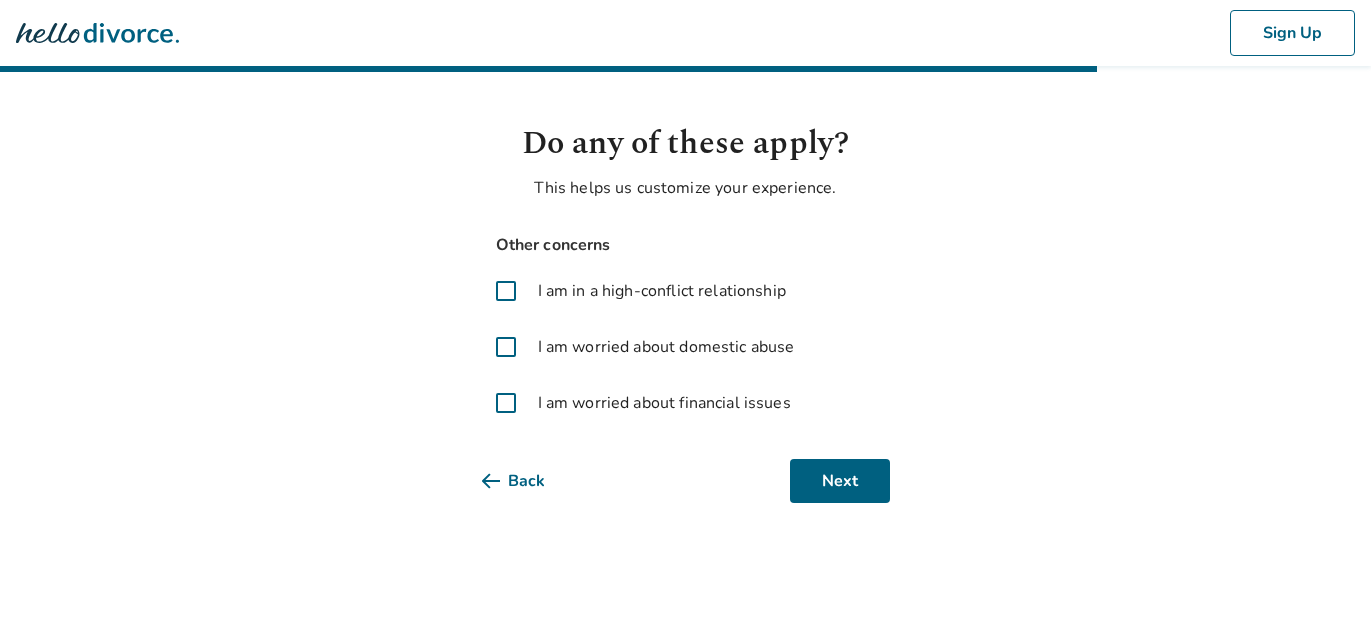 click at bounding box center (506, 403) 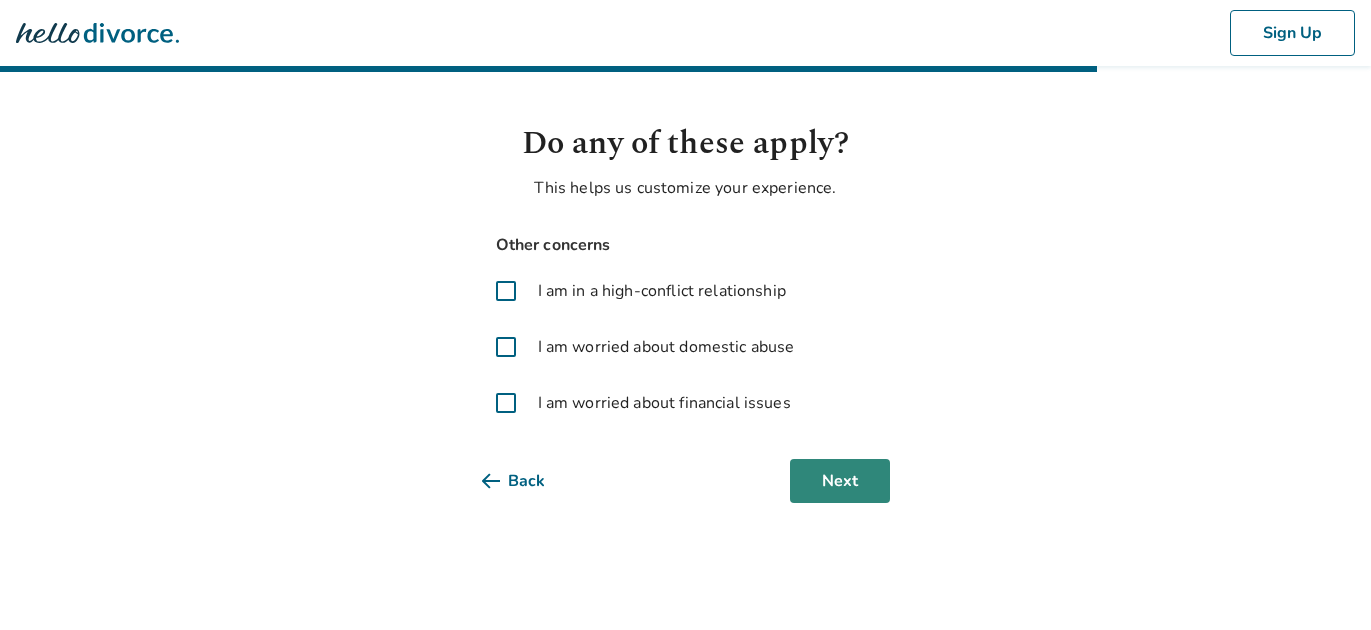 click on "Next" at bounding box center (840, 481) 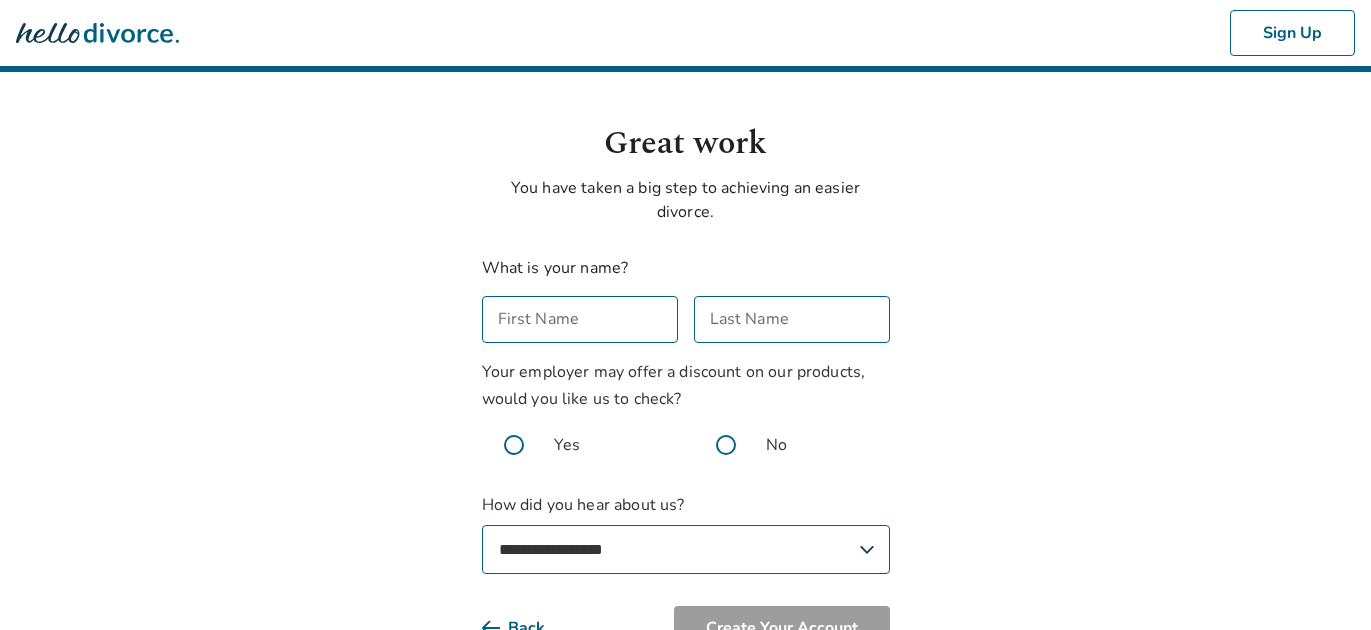 click on "First Name" at bounding box center [580, 319] 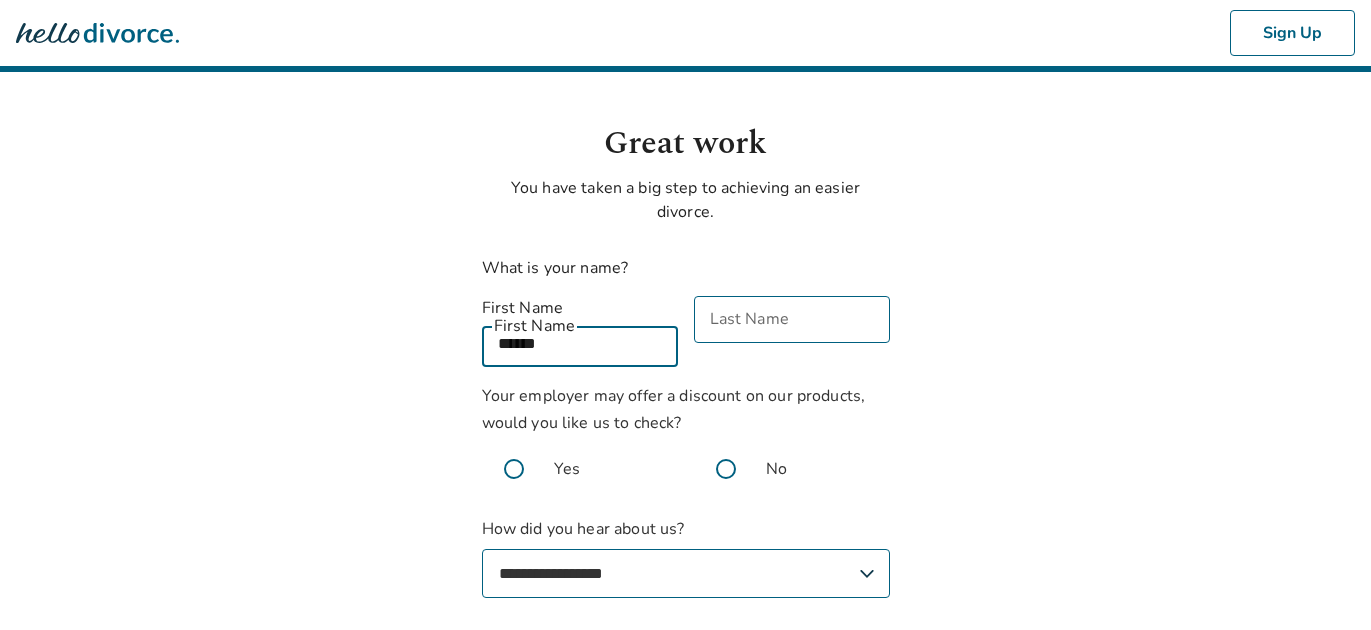 type on "******" 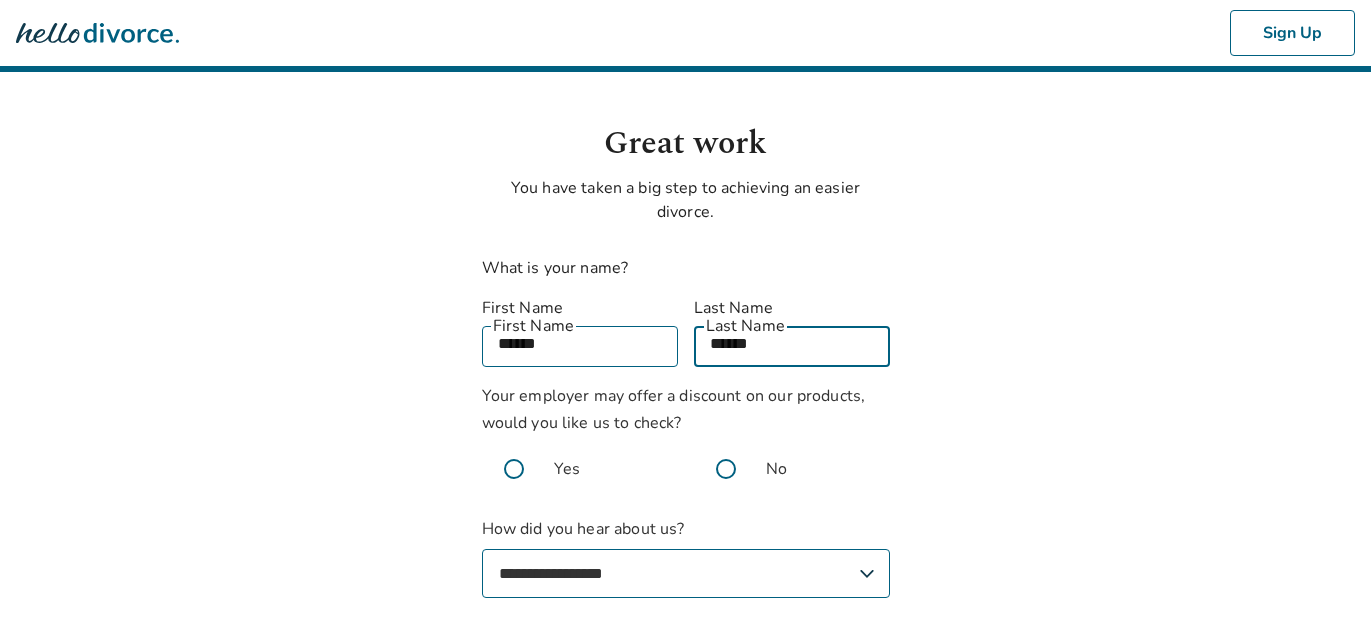 type on "******" 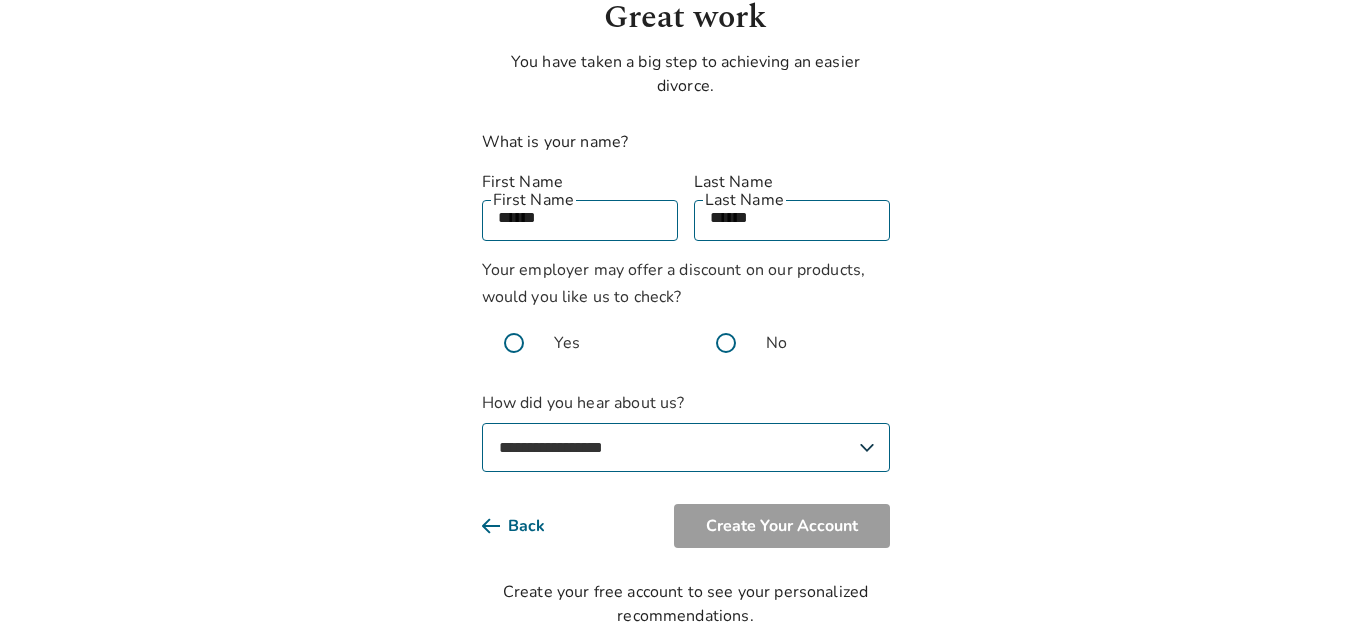 scroll, scrollTop: 135, scrollLeft: 0, axis: vertical 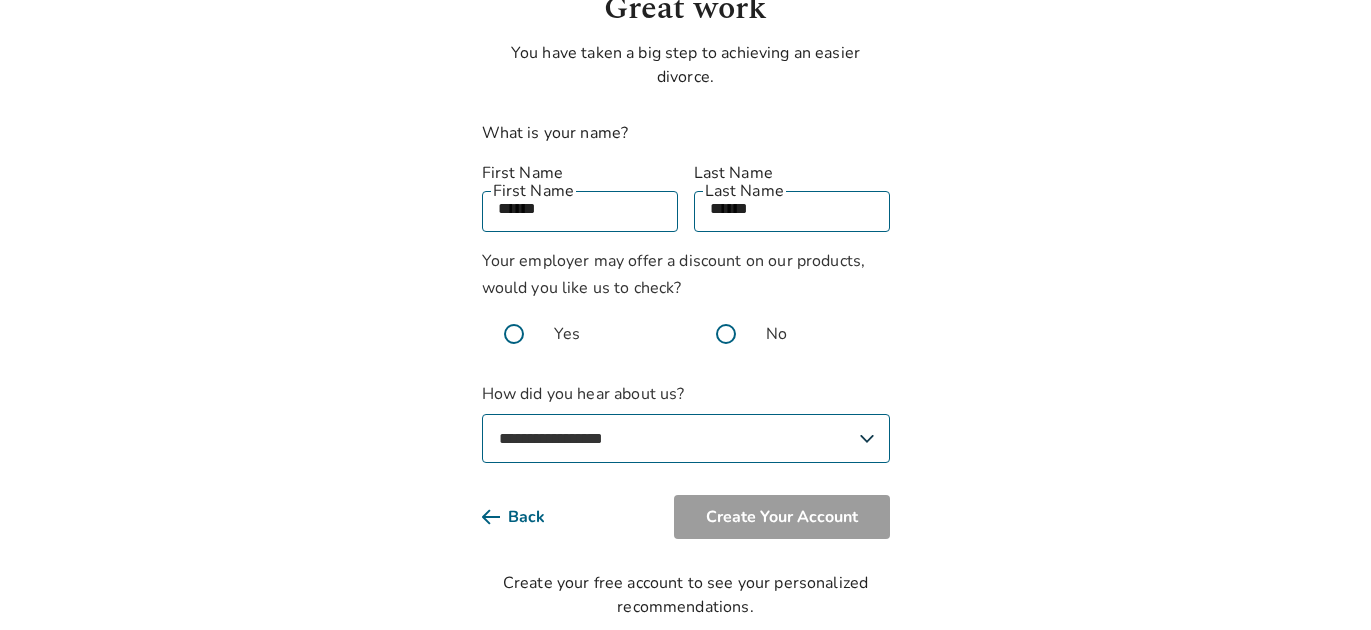 click on "**********" at bounding box center (686, 438) 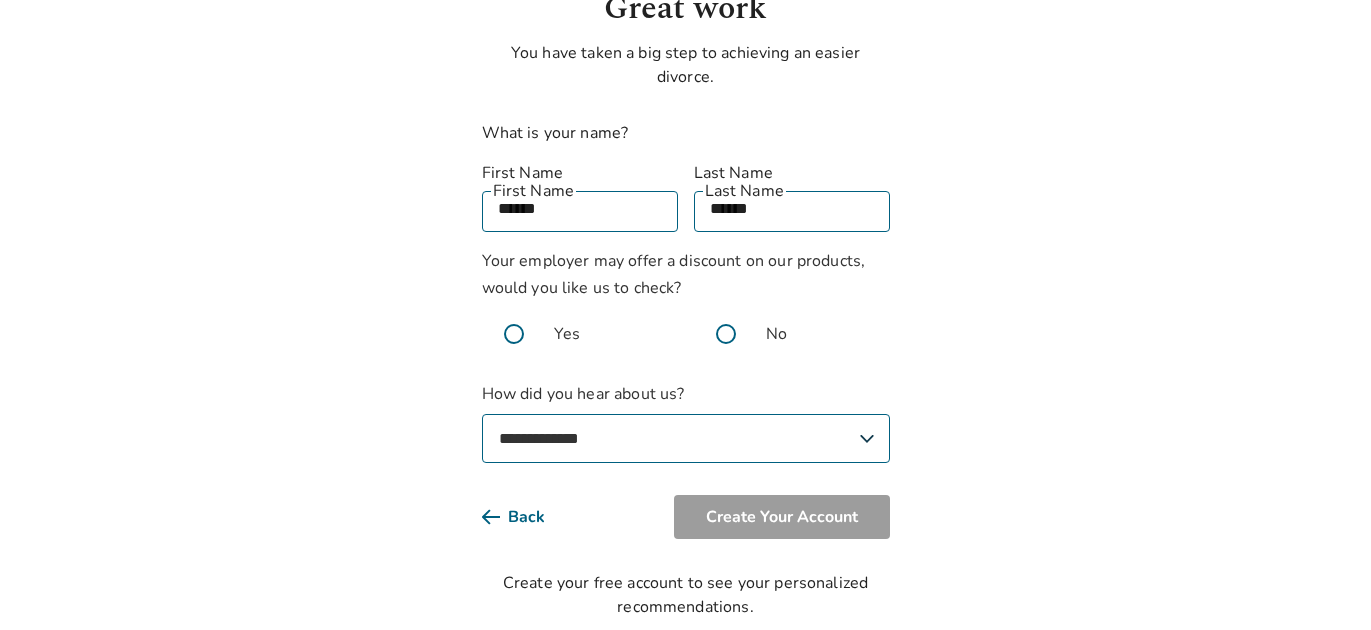 click on "**********" at bounding box center (686, 438) 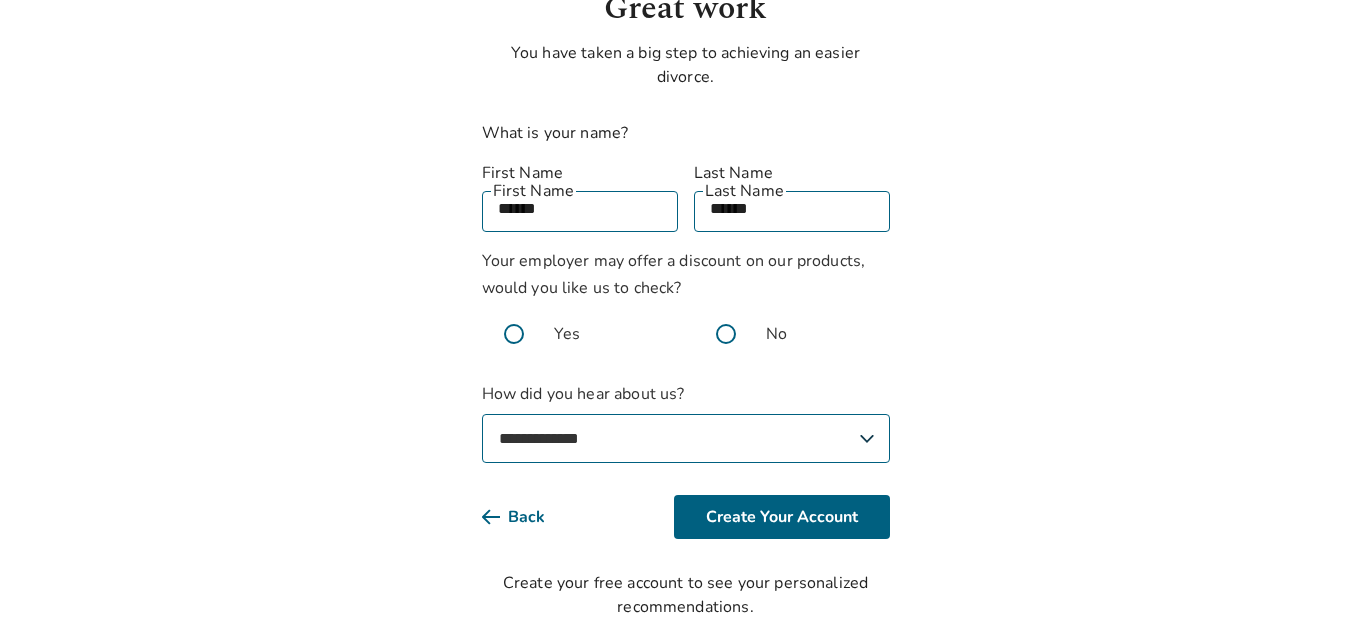 click on "**********" at bounding box center (685, 242) 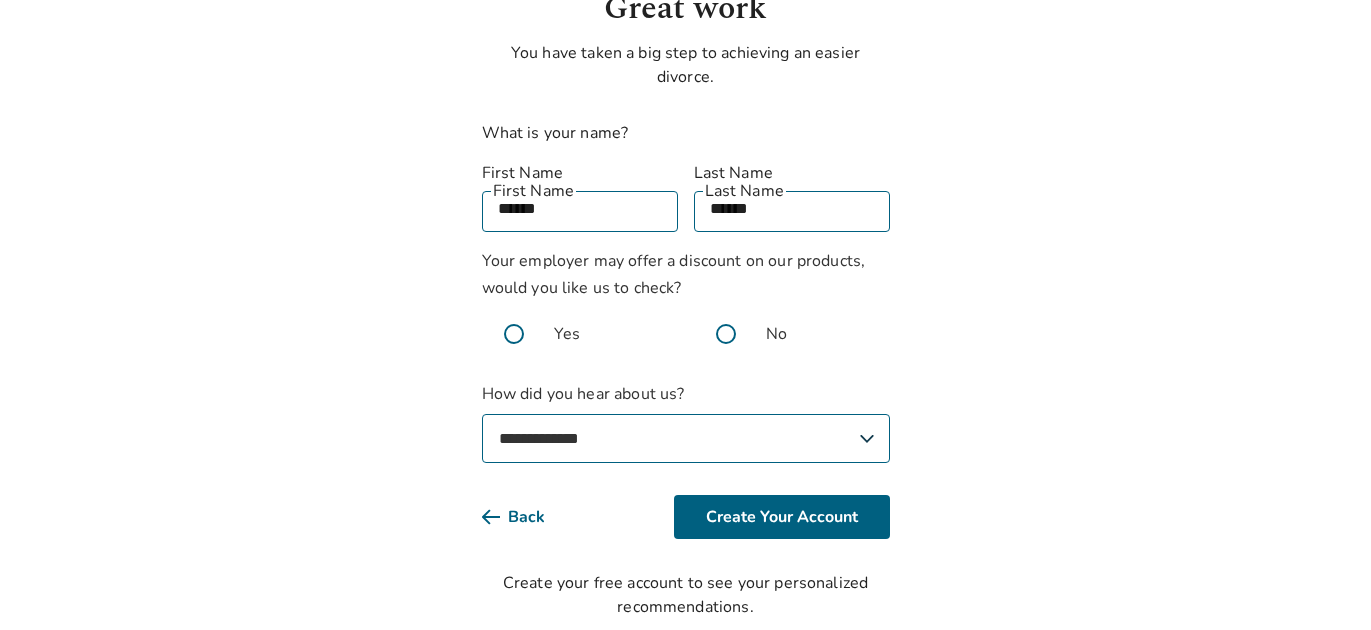 scroll, scrollTop: 148, scrollLeft: 0, axis: vertical 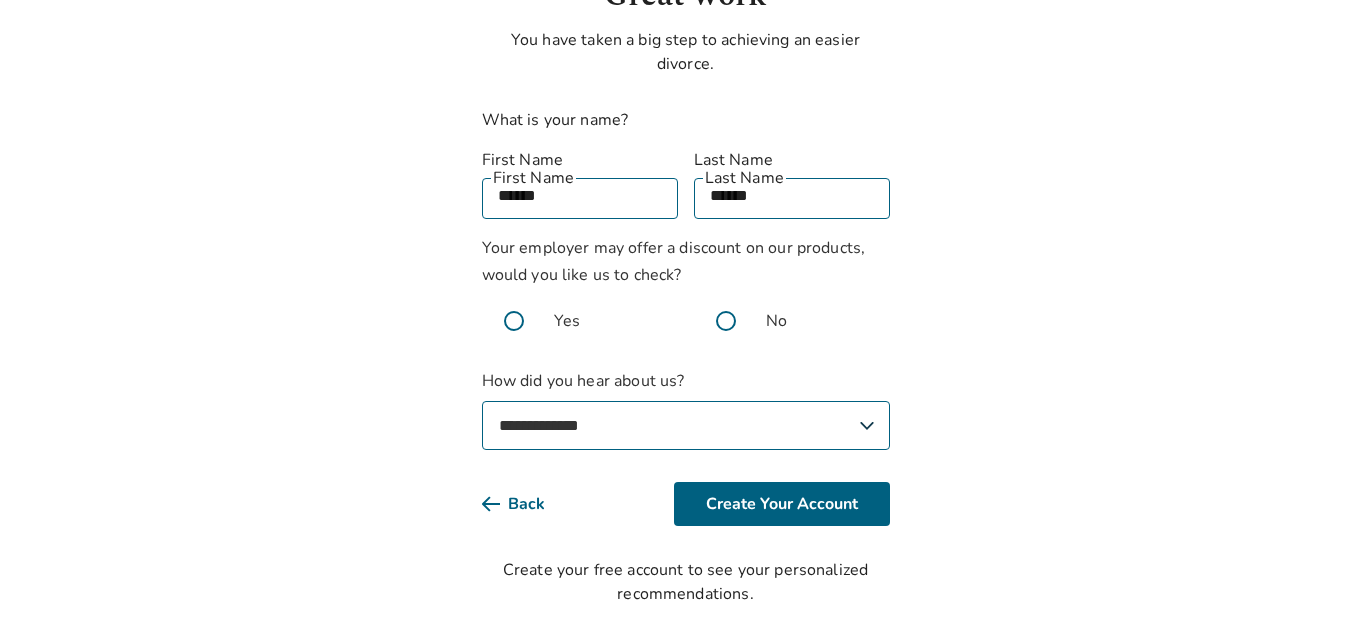 click on "**********" at bounding box center [686, 289] 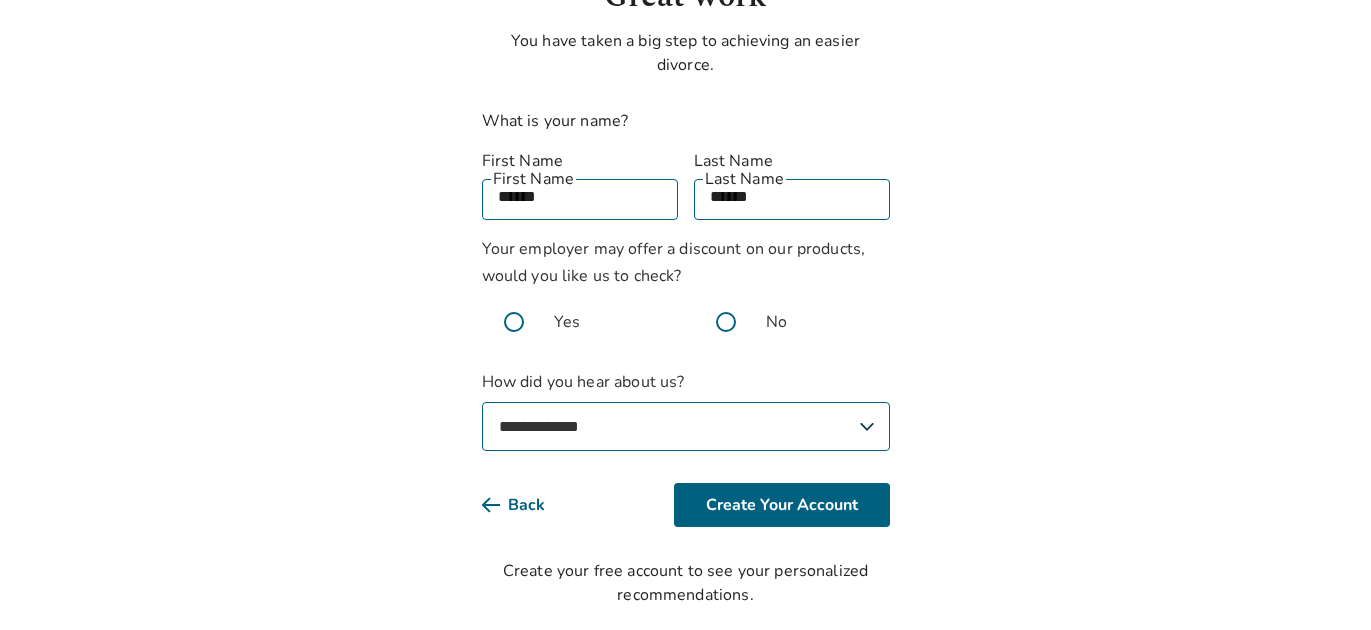 scroll, scrollTop: 148, scrollLeft: 0, axis: vertical 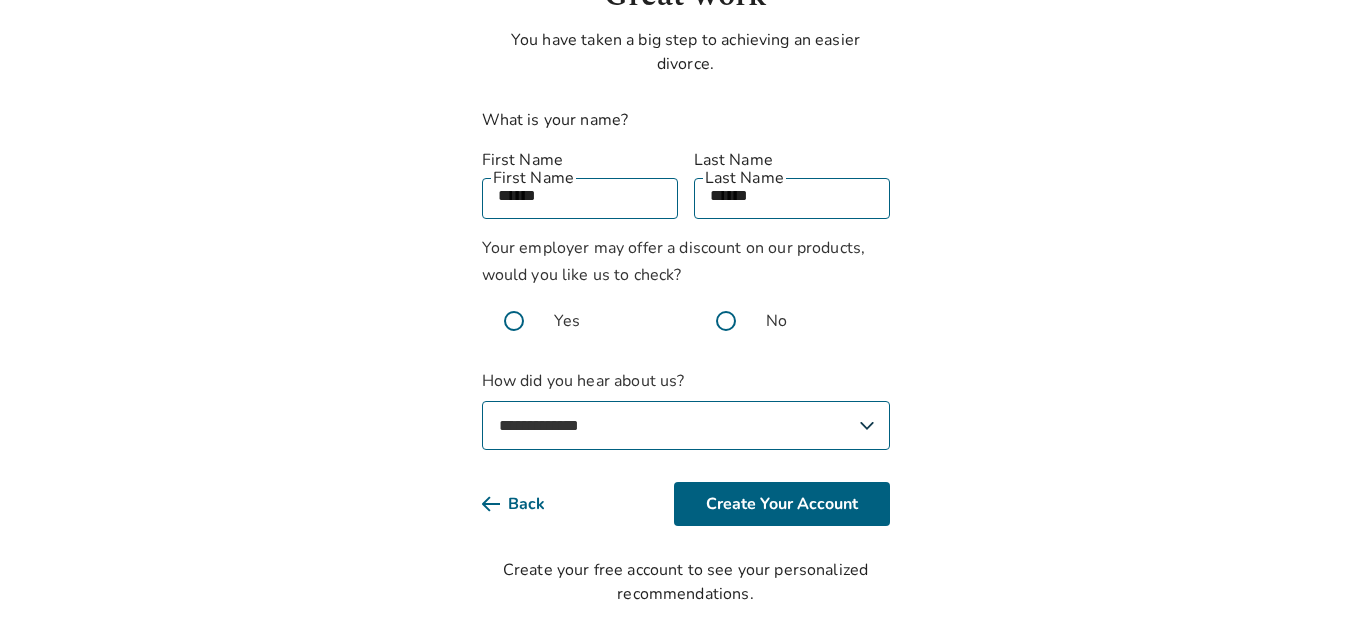 click on "**********" at bounding box center [685, 229] 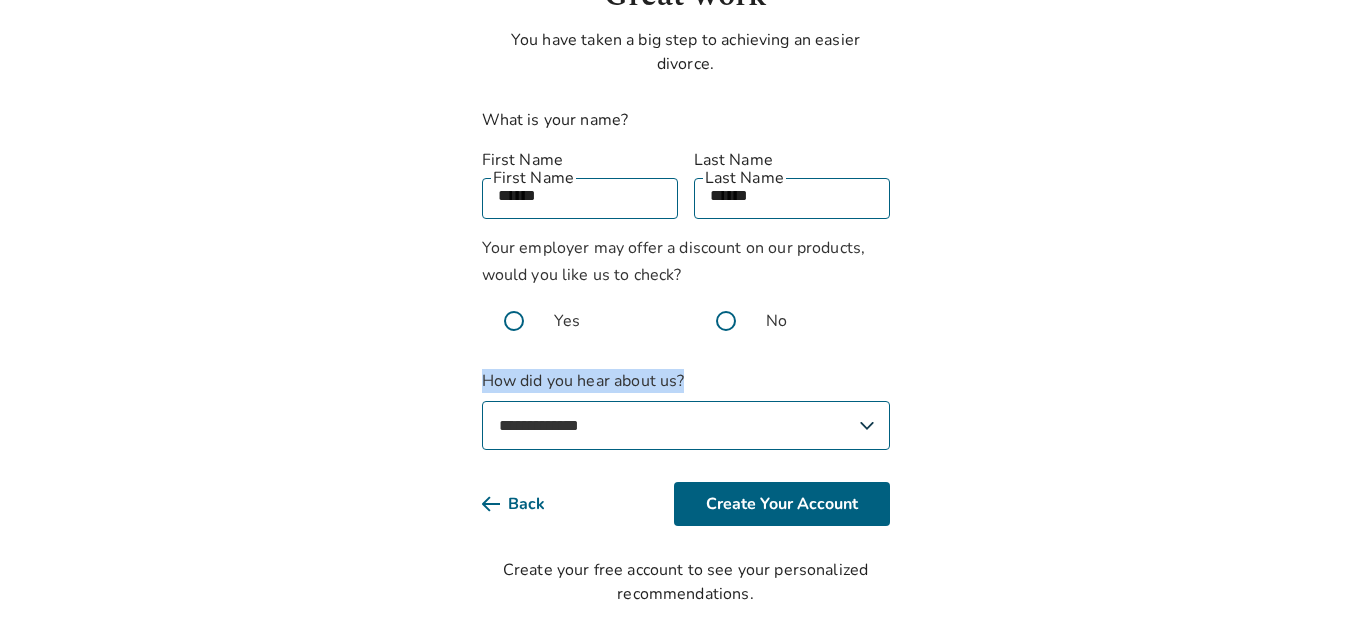 drag, startPoint x: 1006, startPoint y: 357, endPoint x: 1006, endPoint y: 335, distance: 22 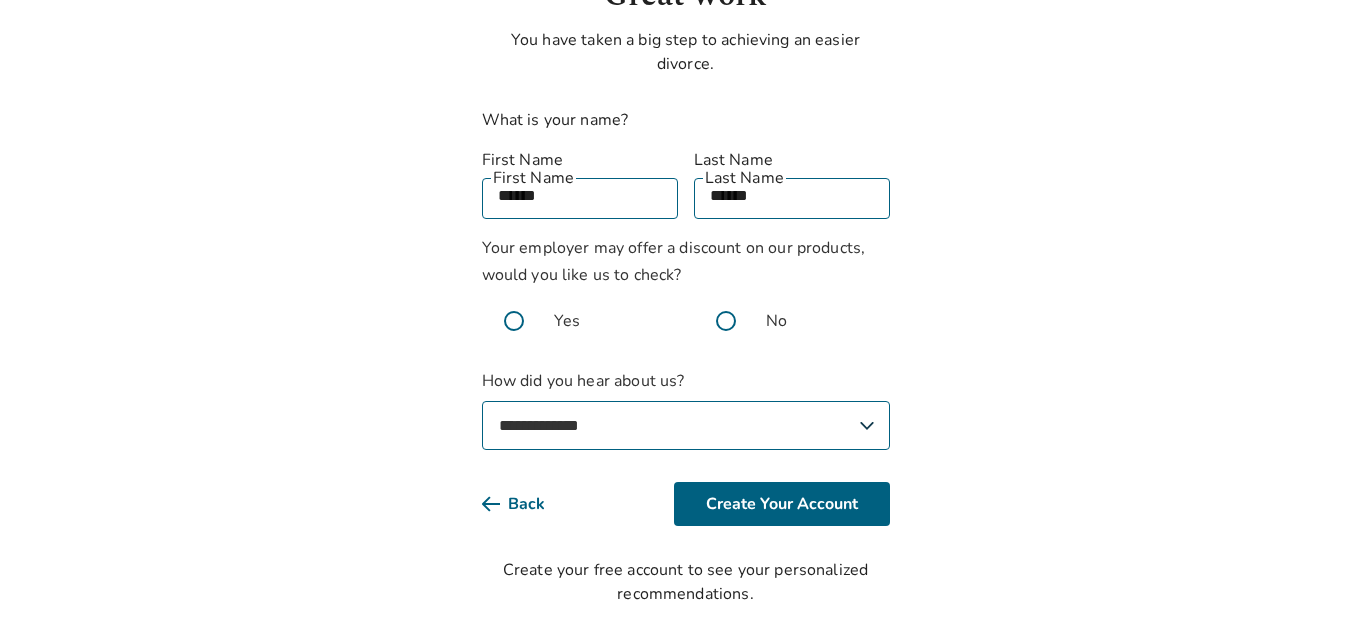 click on "**********" at bounding box center (685, 229) 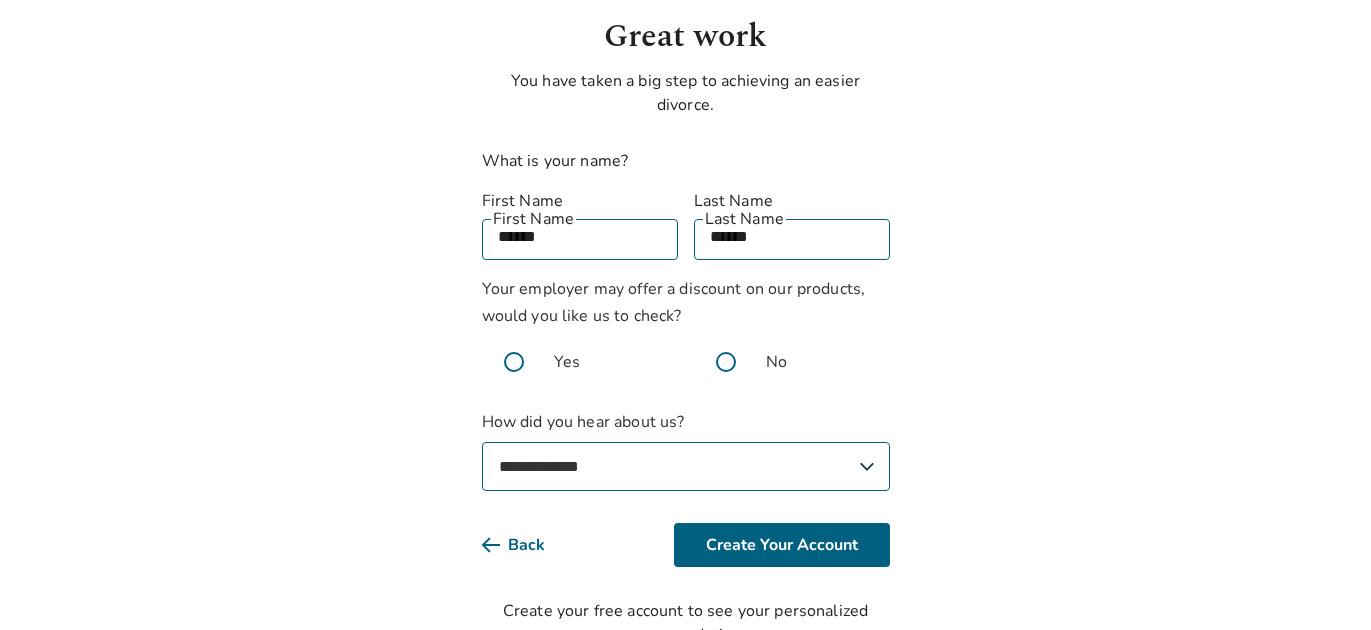 scroll, scrollTop: 148, scrollLeft: 0, axis: vertical 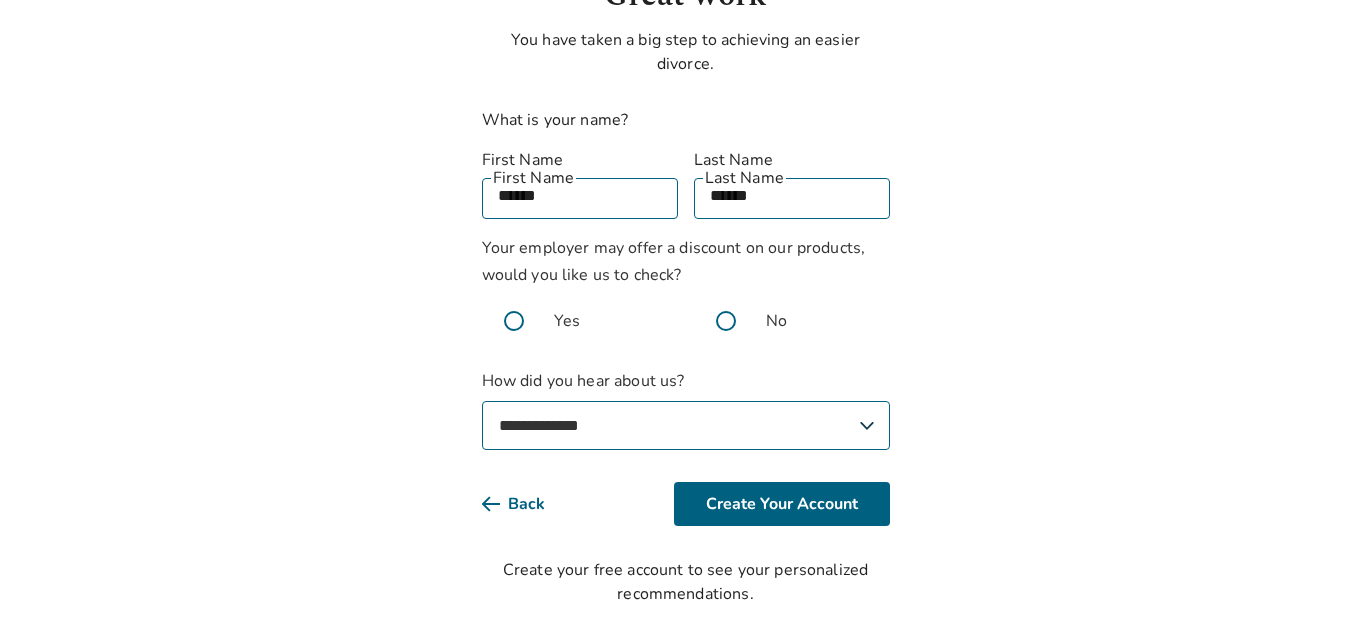click at bounding box center [514, 321] 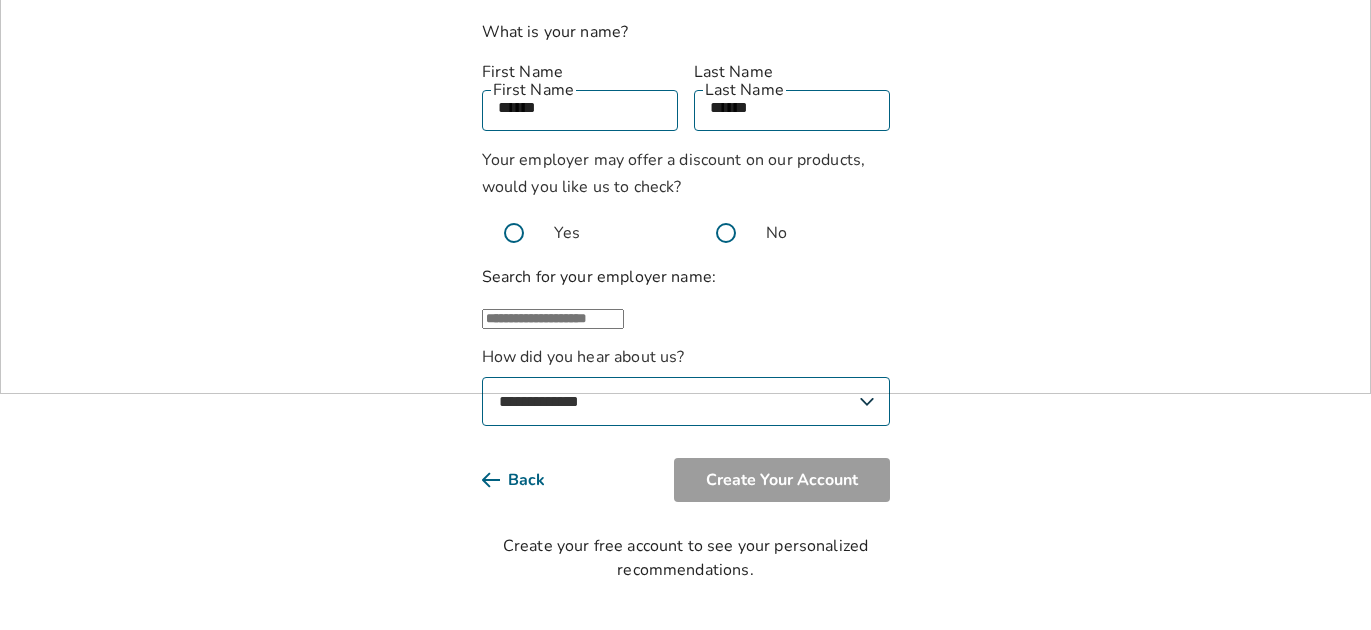 scroll, scrollTop: 243, scrollLeft: 0, axis: vertical 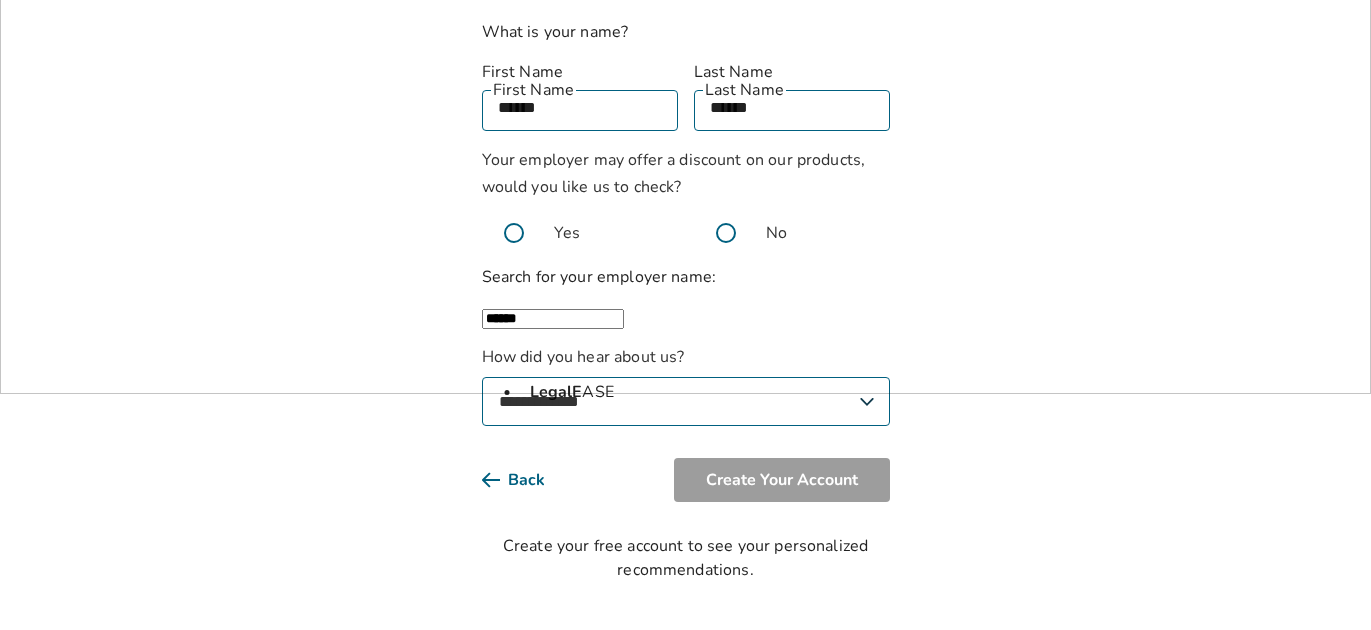 click on "LegalE ASE" at bounding box center (706, 392) 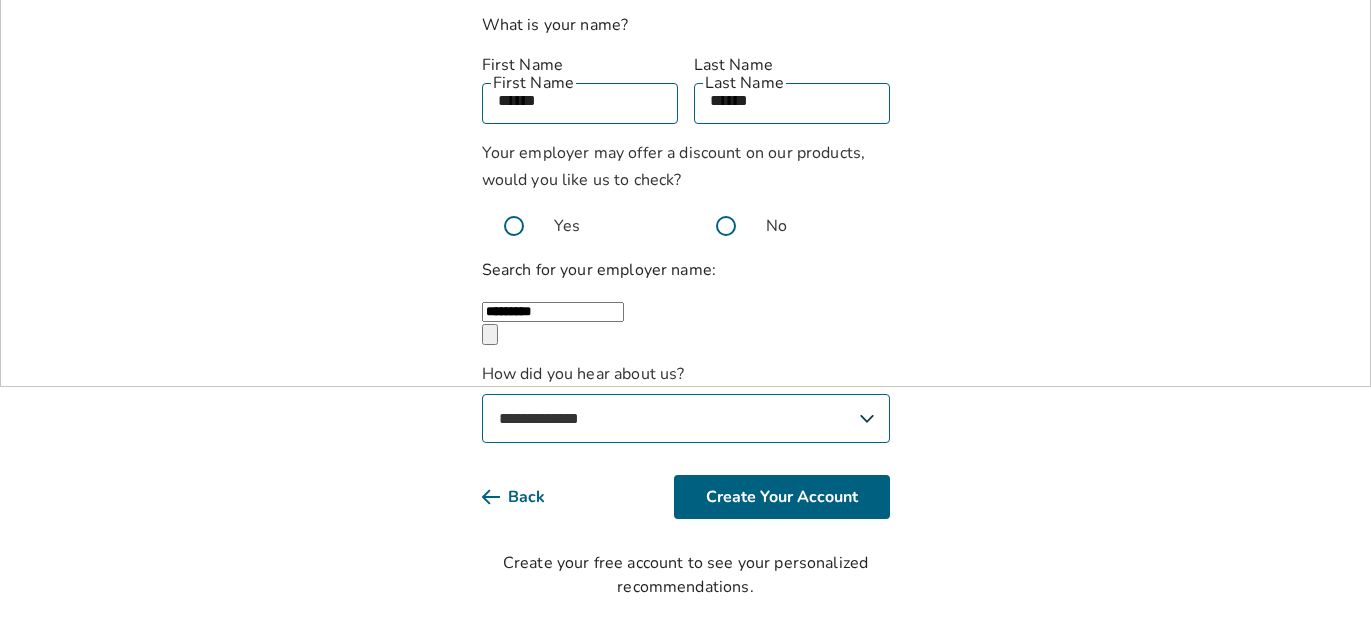 type on "*********" 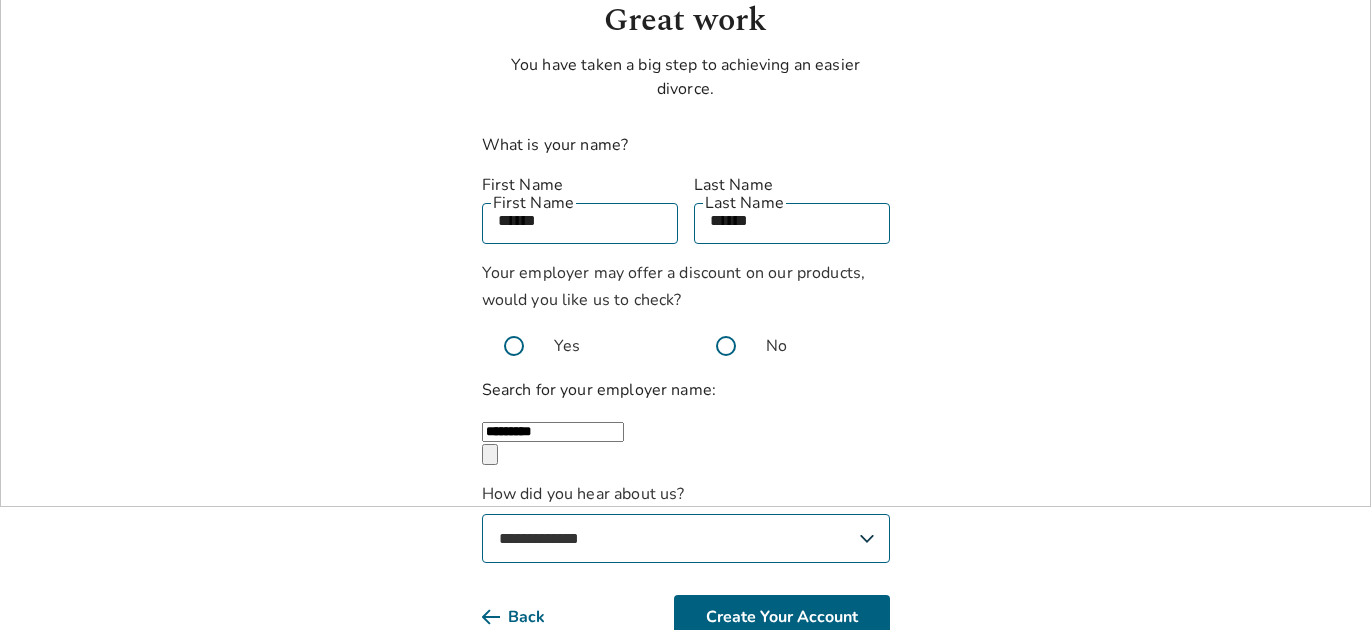 scroll, scrollTop: 0, scrollLeft: 0, axis: both 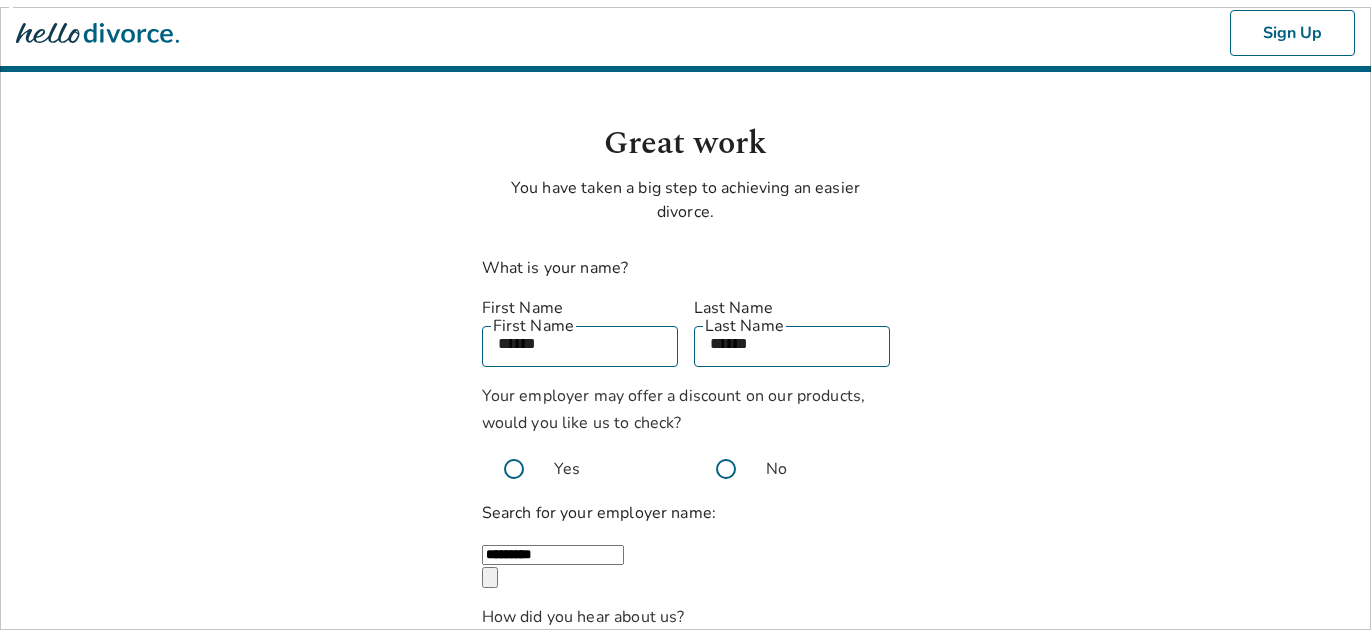 click on "**********" at bounding box center [685, 421] 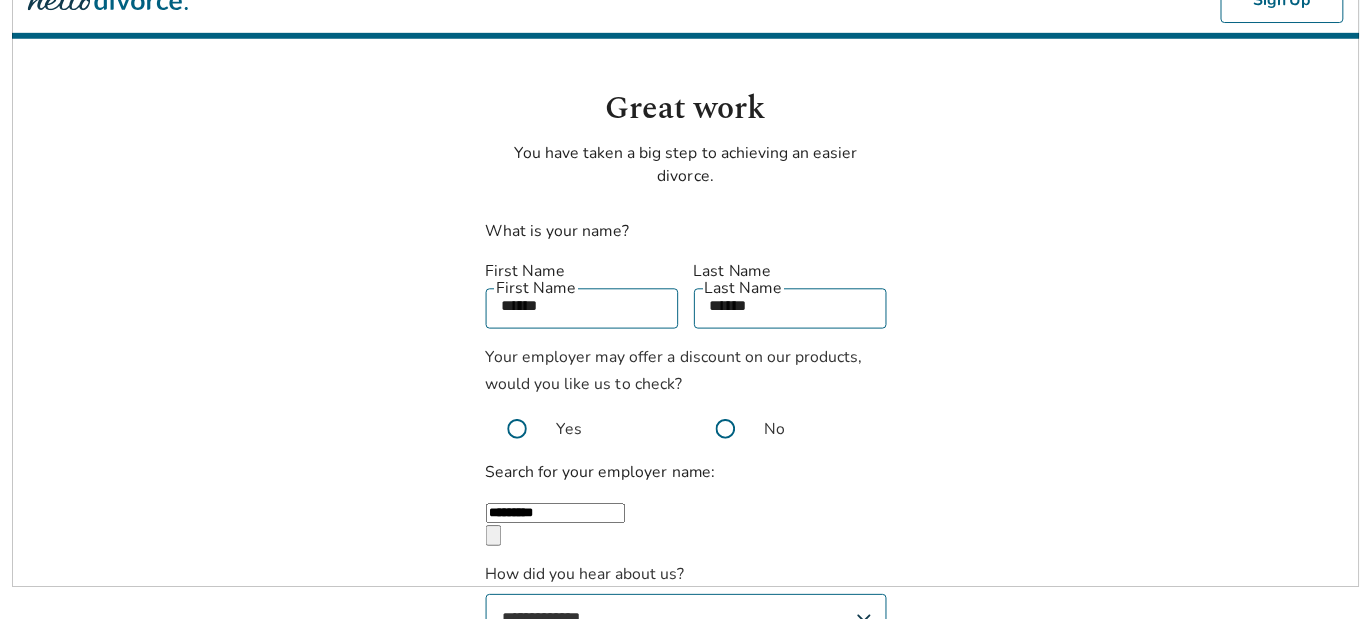 scroll, scrollTop: 38, scrollLeft: 0, axis: vertical 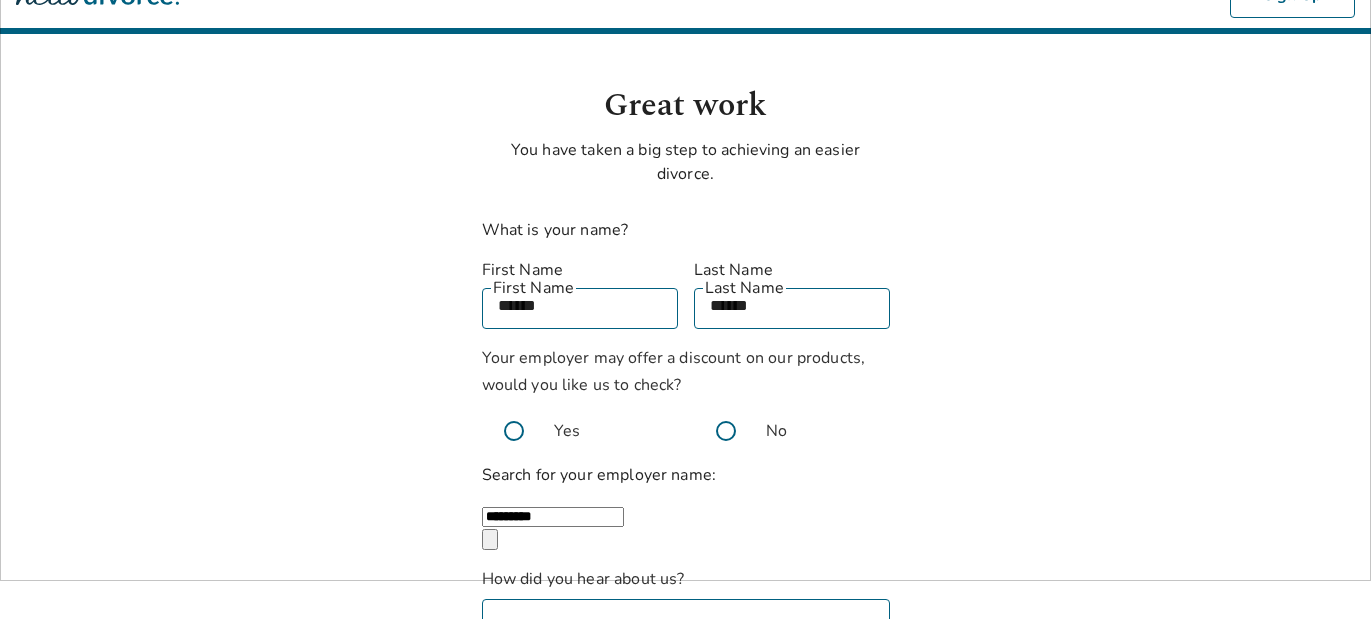 click on "**********" at bounding box center [685, 383] 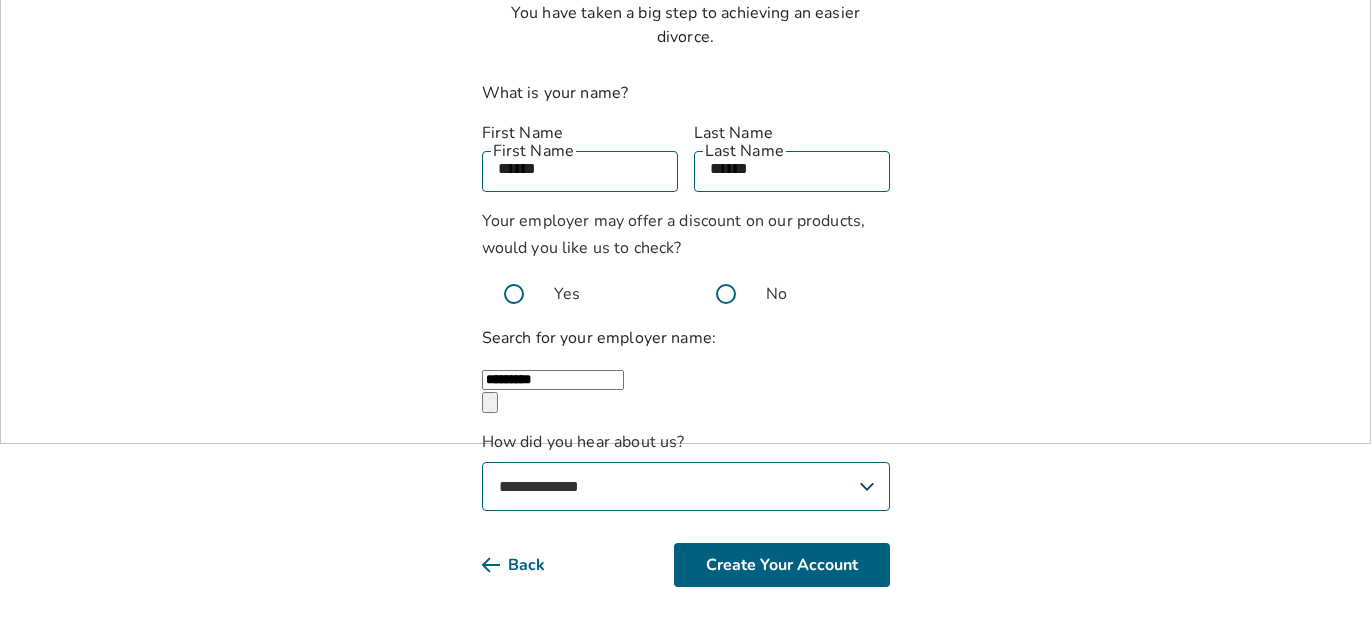 scroll, scrollTop: 200, scrollLeft: 0, axis: vertical 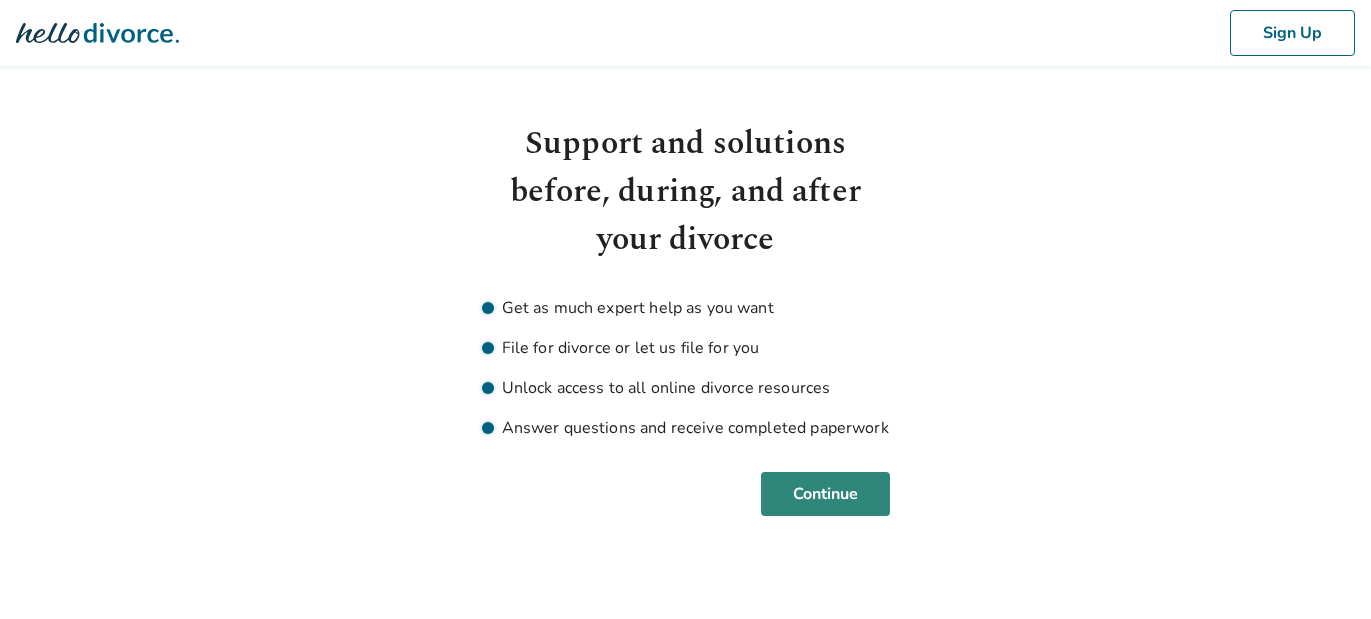 click on "Continue" at bounding box center (825, 494) 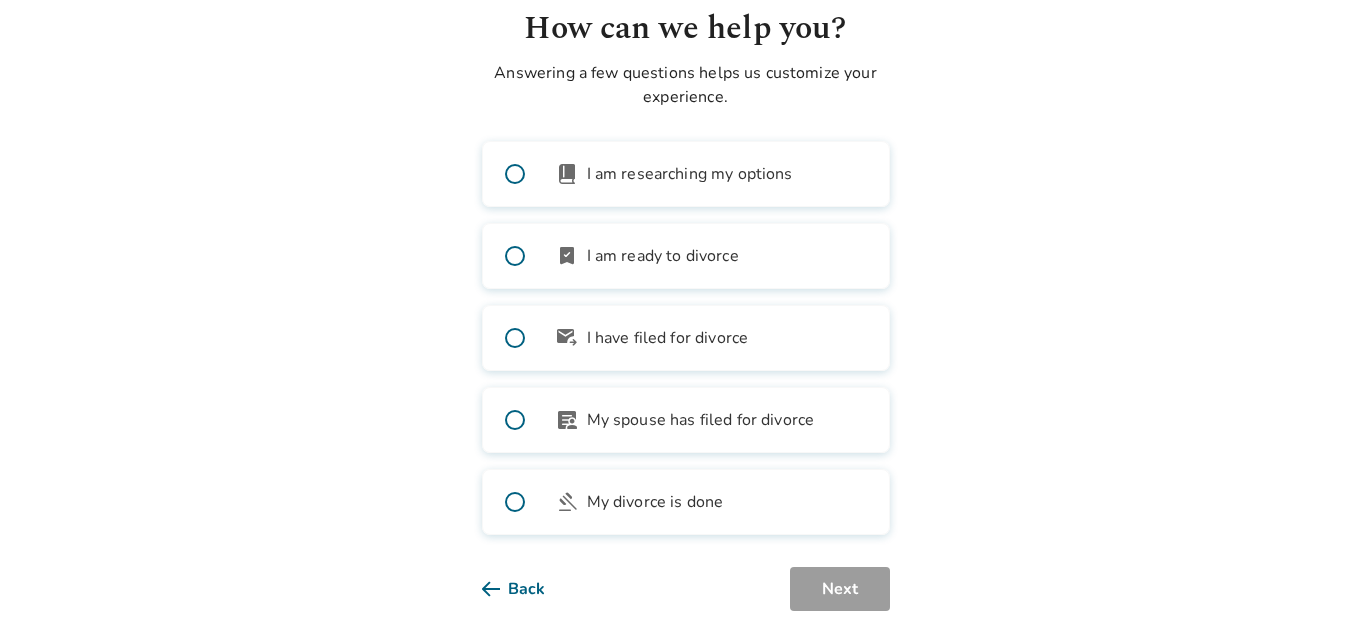 scroll, scrollTop: 127, scrollLeft: 0, axis: vertical 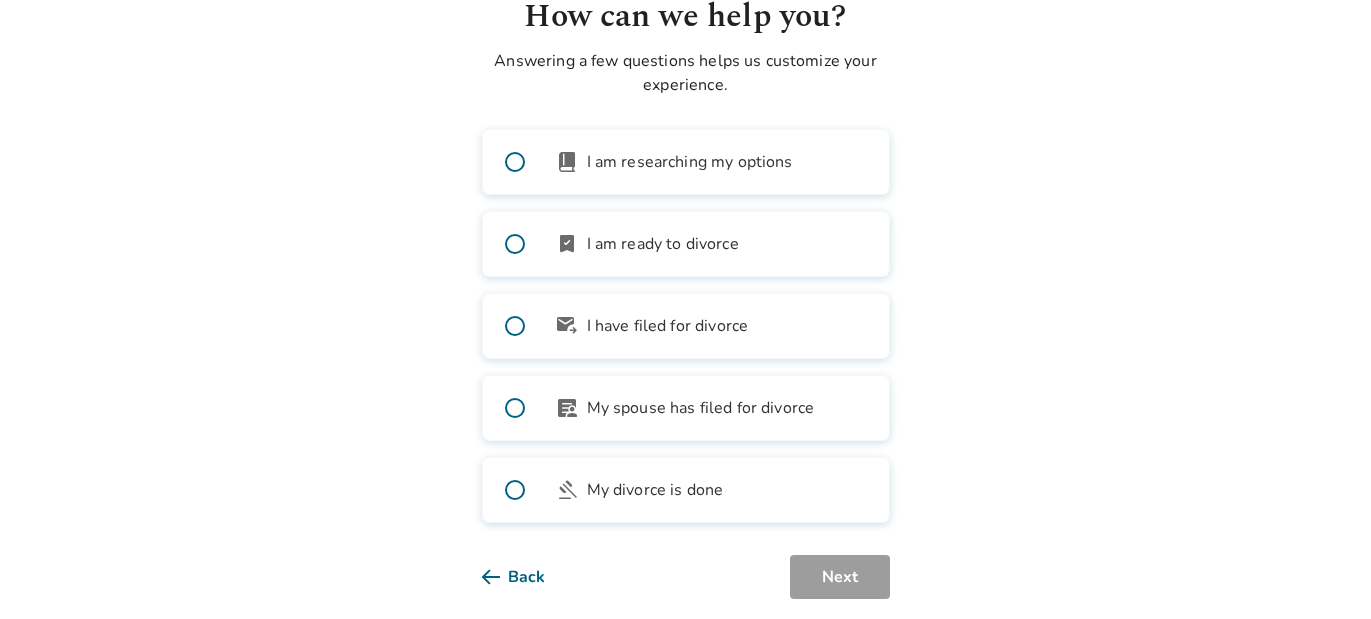 click on "bookmark_check I am ready to divorce" at bounding box center (686, 244) 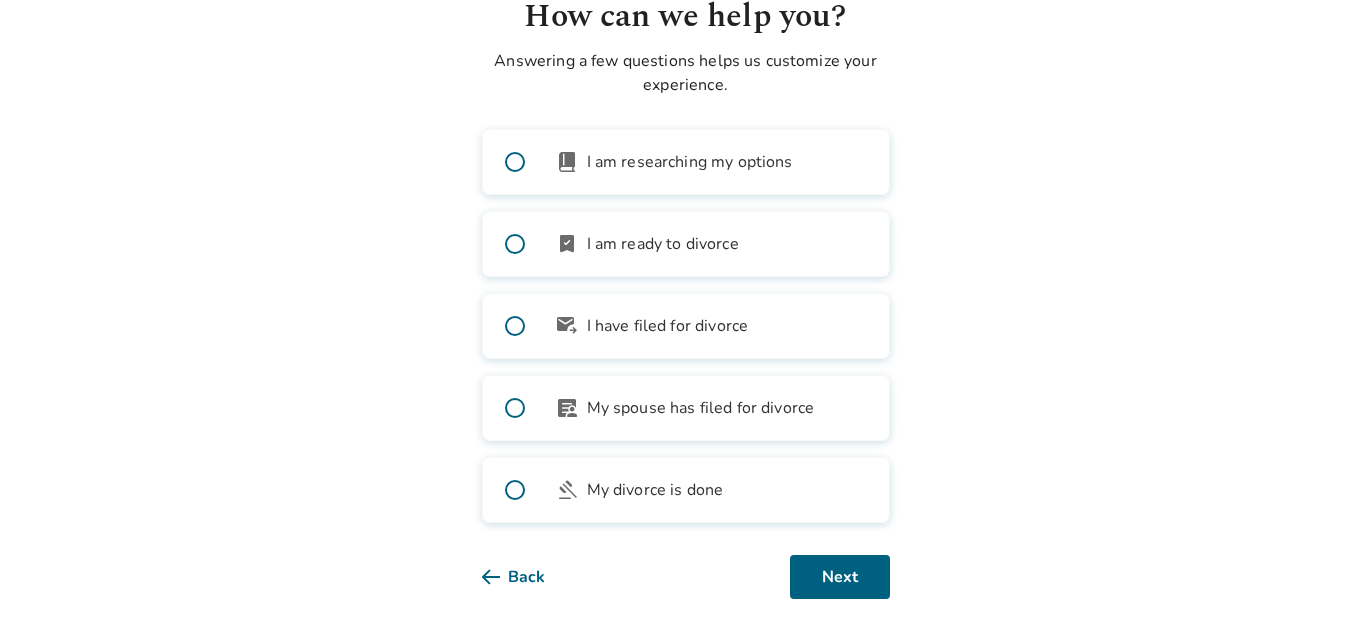 scroll, scrollTop: 155, scrollLeft: 0, axis: vertical 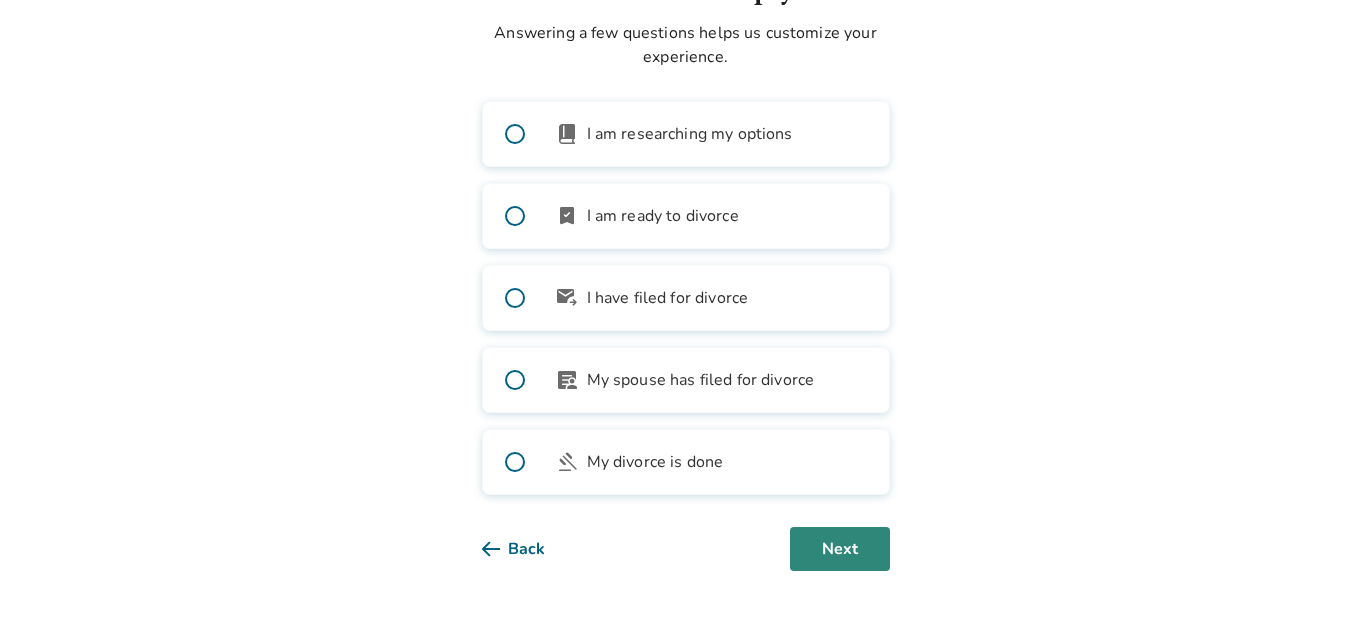 click on "Next" at bounding box center (840, 549) 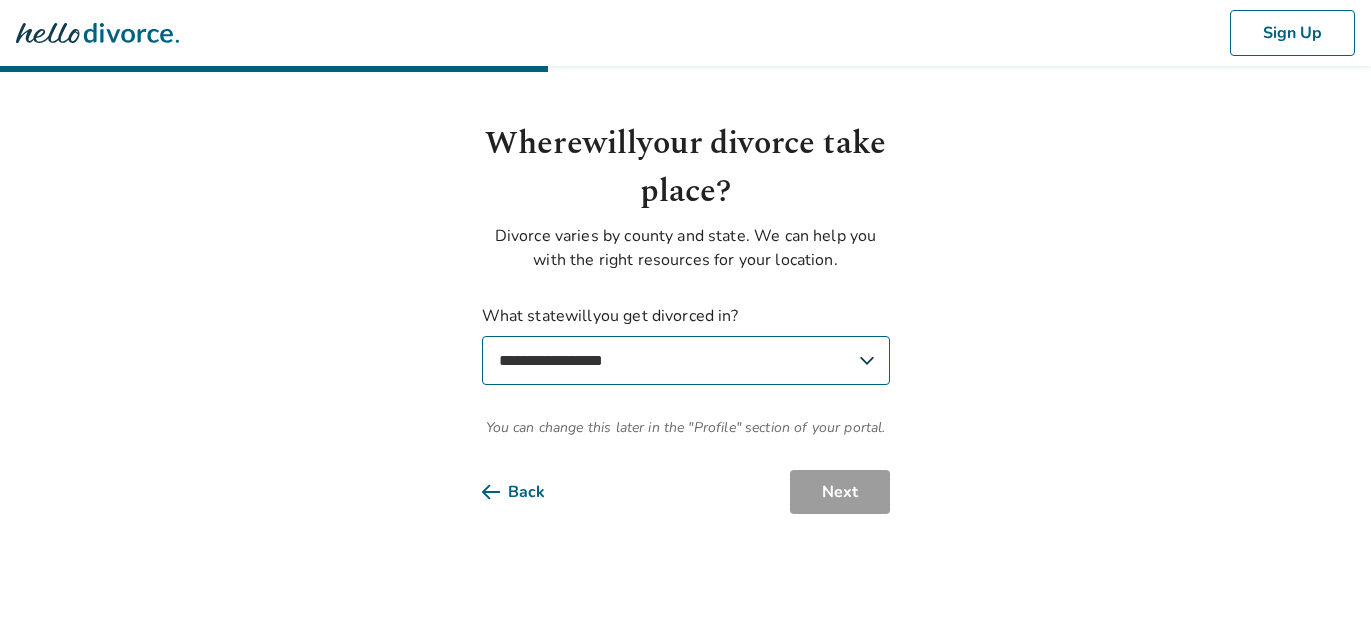 click on "**********" at bounding box center (686, 360) 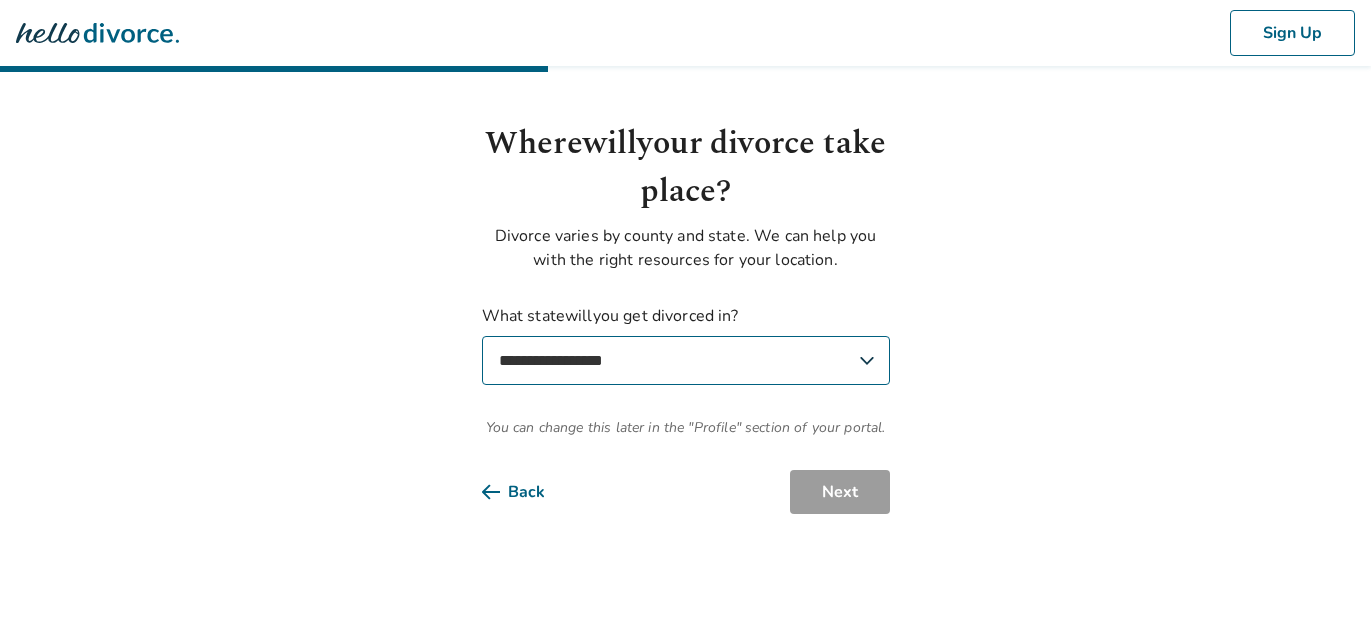click on "**********" at bounding box center [686, 360] 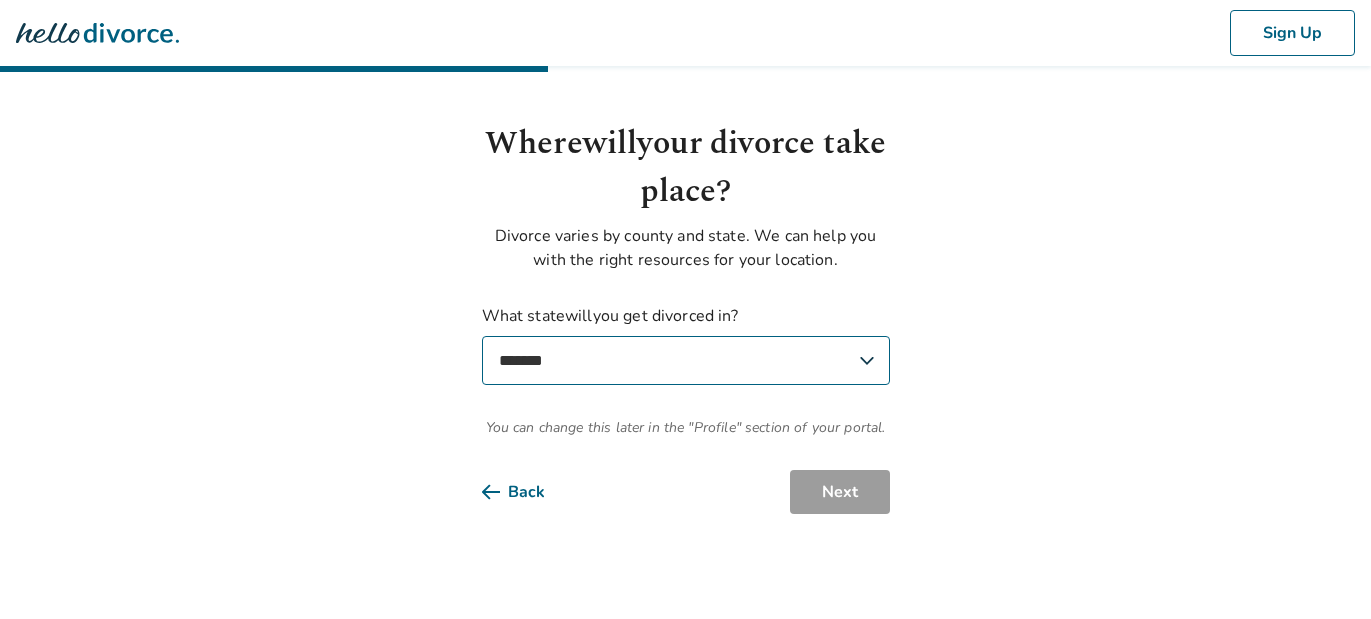 click on "**********" at bounding box center [686, 360] 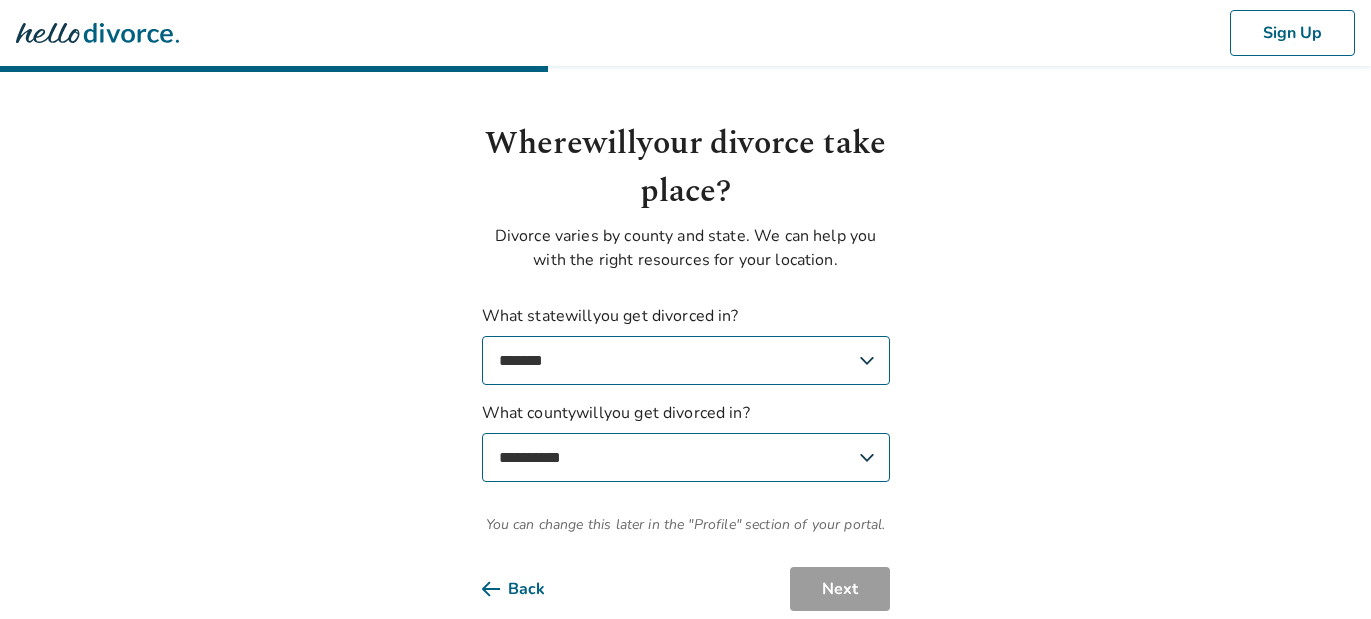 click on "**********" at bounding box center [685, 305] 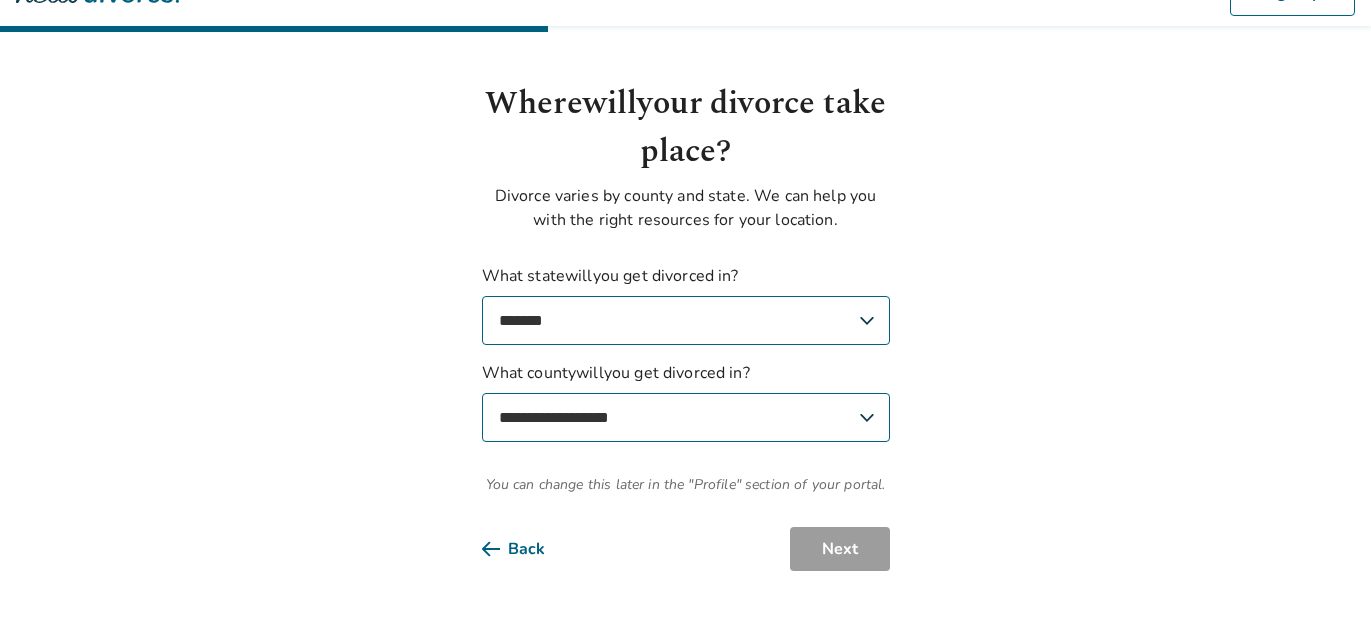 click on "**********" at bounding box center (686, 417) 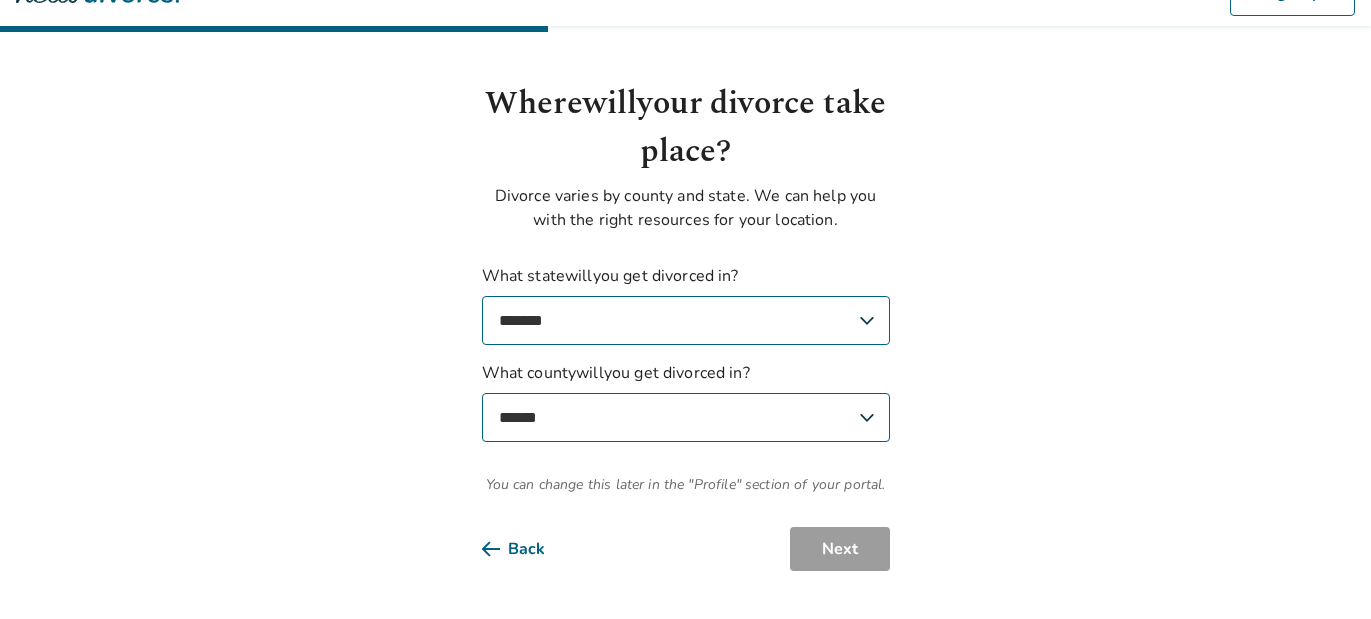 click on "**********" at bounding box center [686, 417] 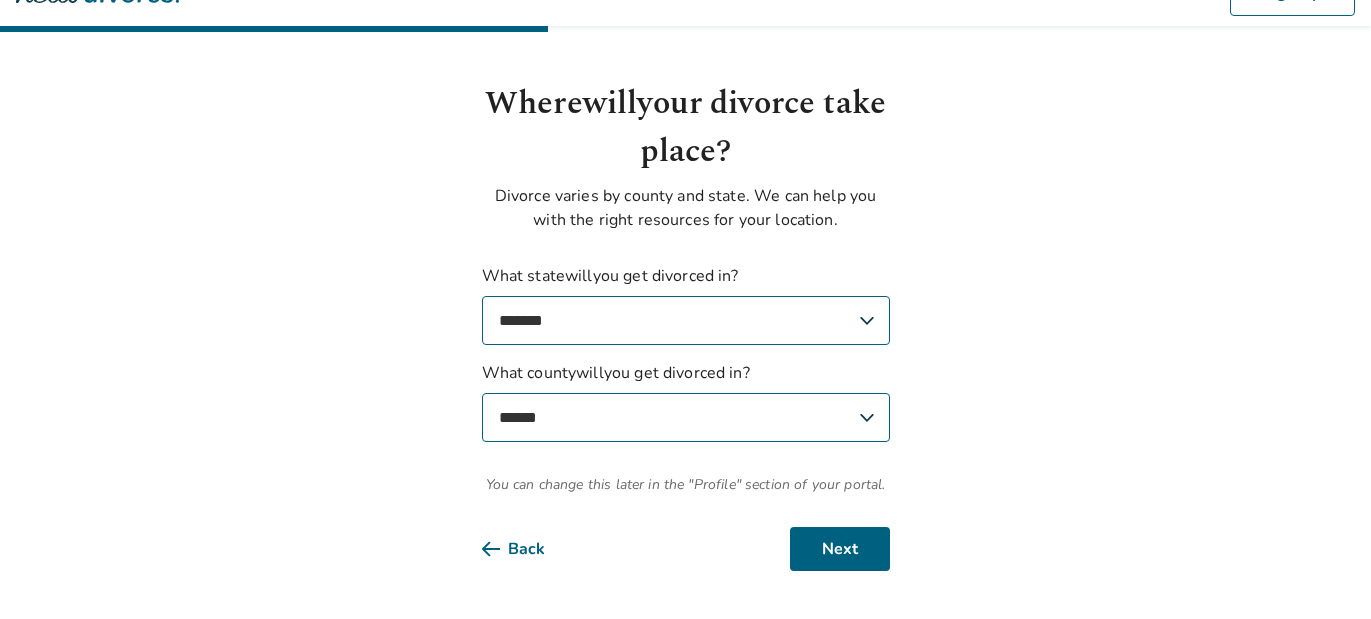 click on "**********" at bounding box center [685, 265] 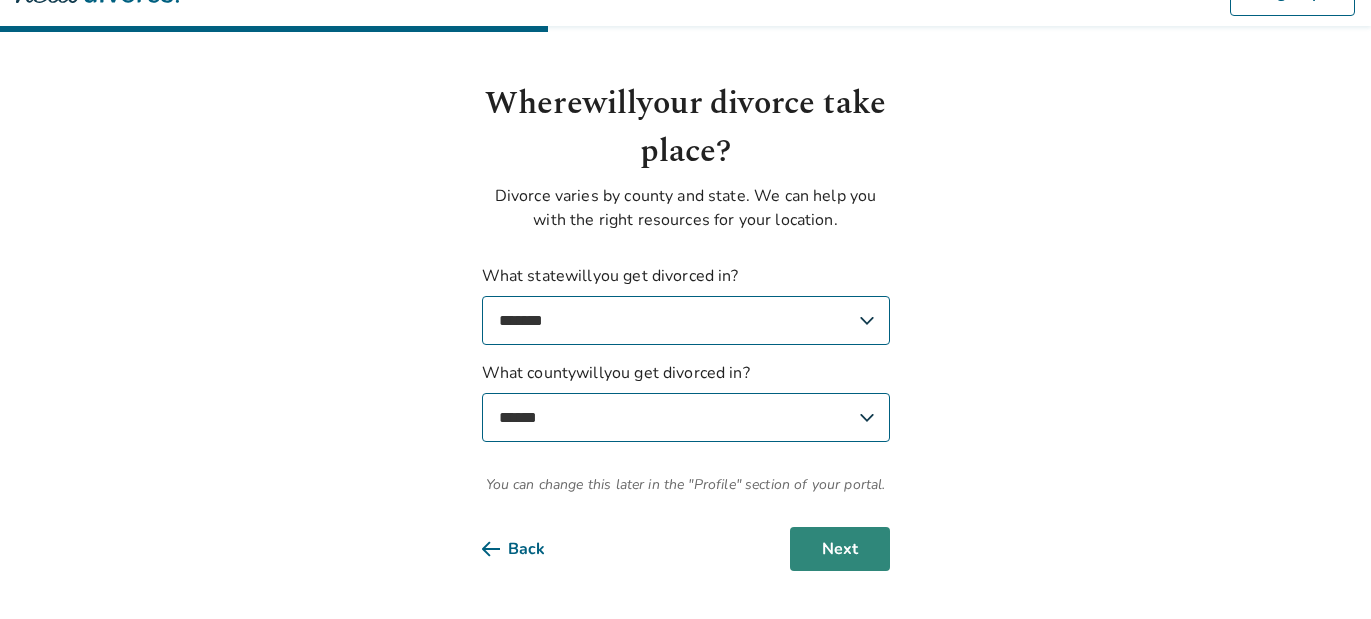 click on "Next" at bounding box center (840, 549) 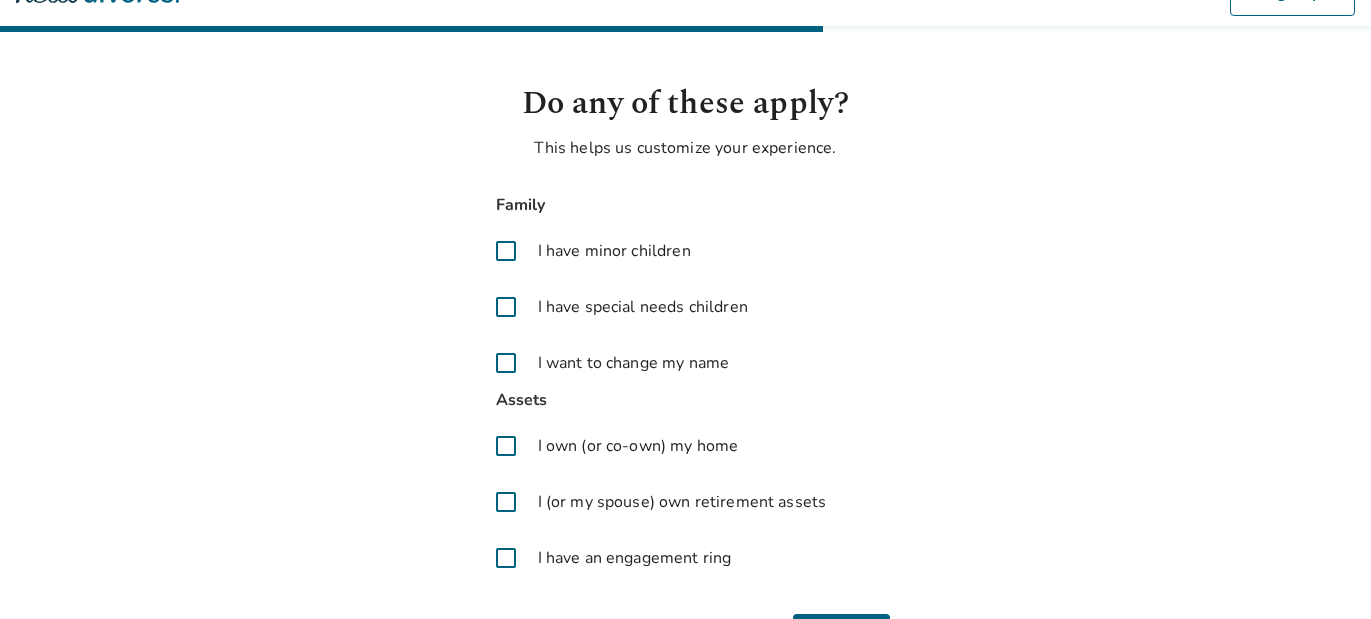 click at bounding box center (506, 251) 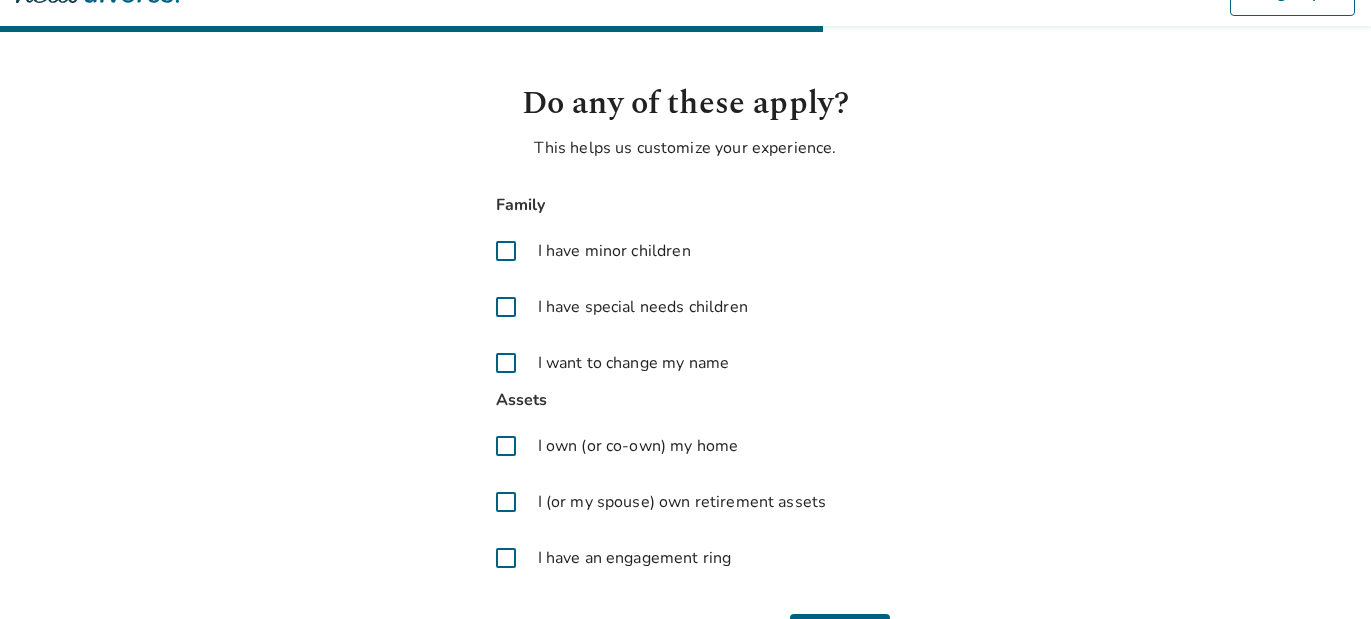 click on "I have special needs children" at bounding box center [686, 307] 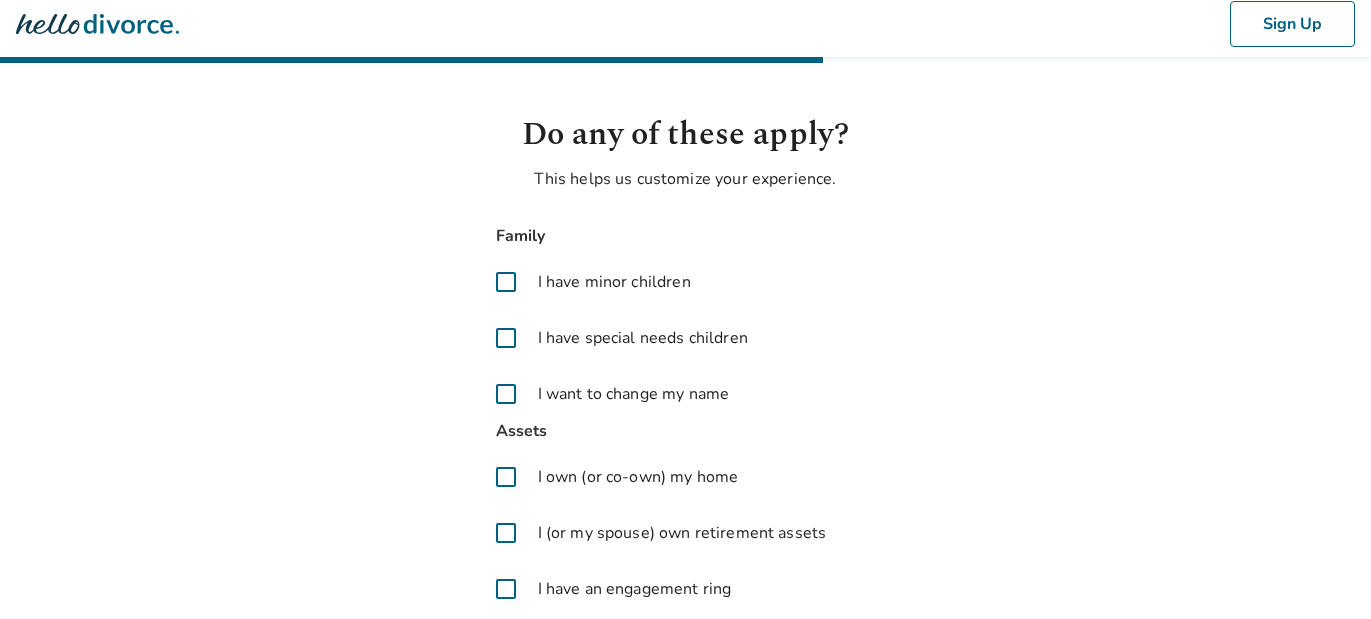 scroll, scrollTop: 0, scrollLeft: 0, axis: both 